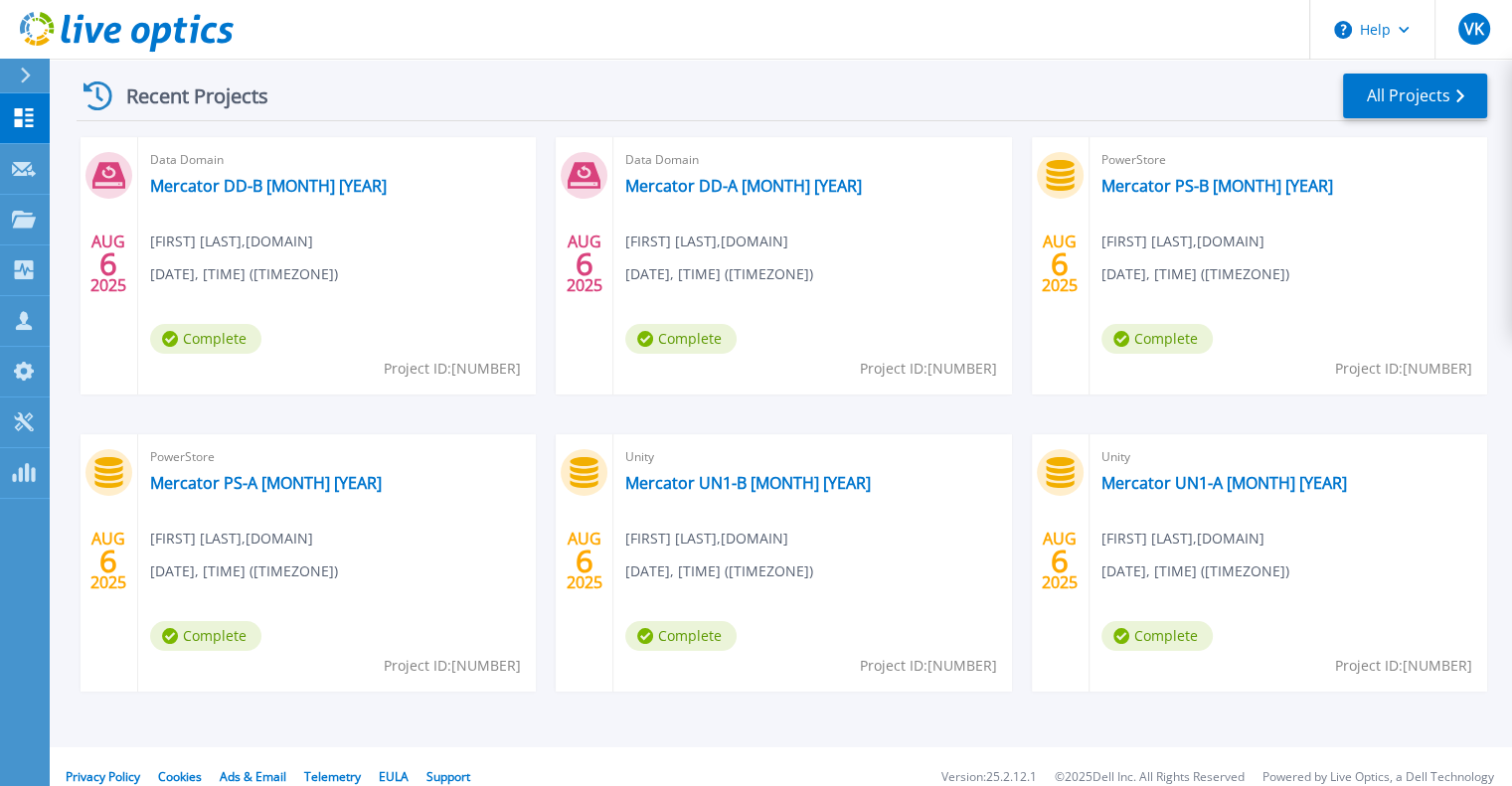 scroll, scrollTop: 314, scrollLeft: 0, axis: vertical 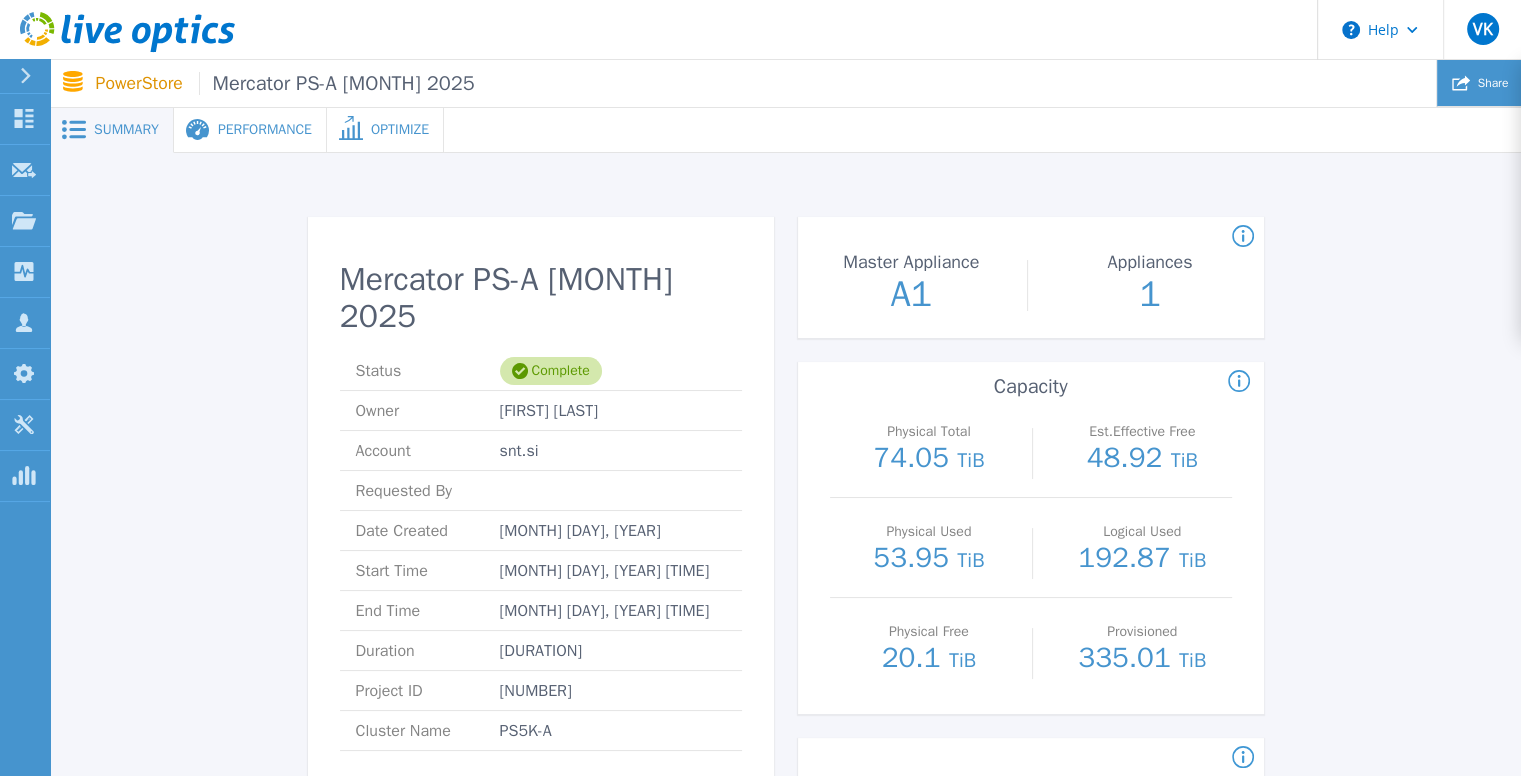 click on "Share" at bounding box center (1479, 83) 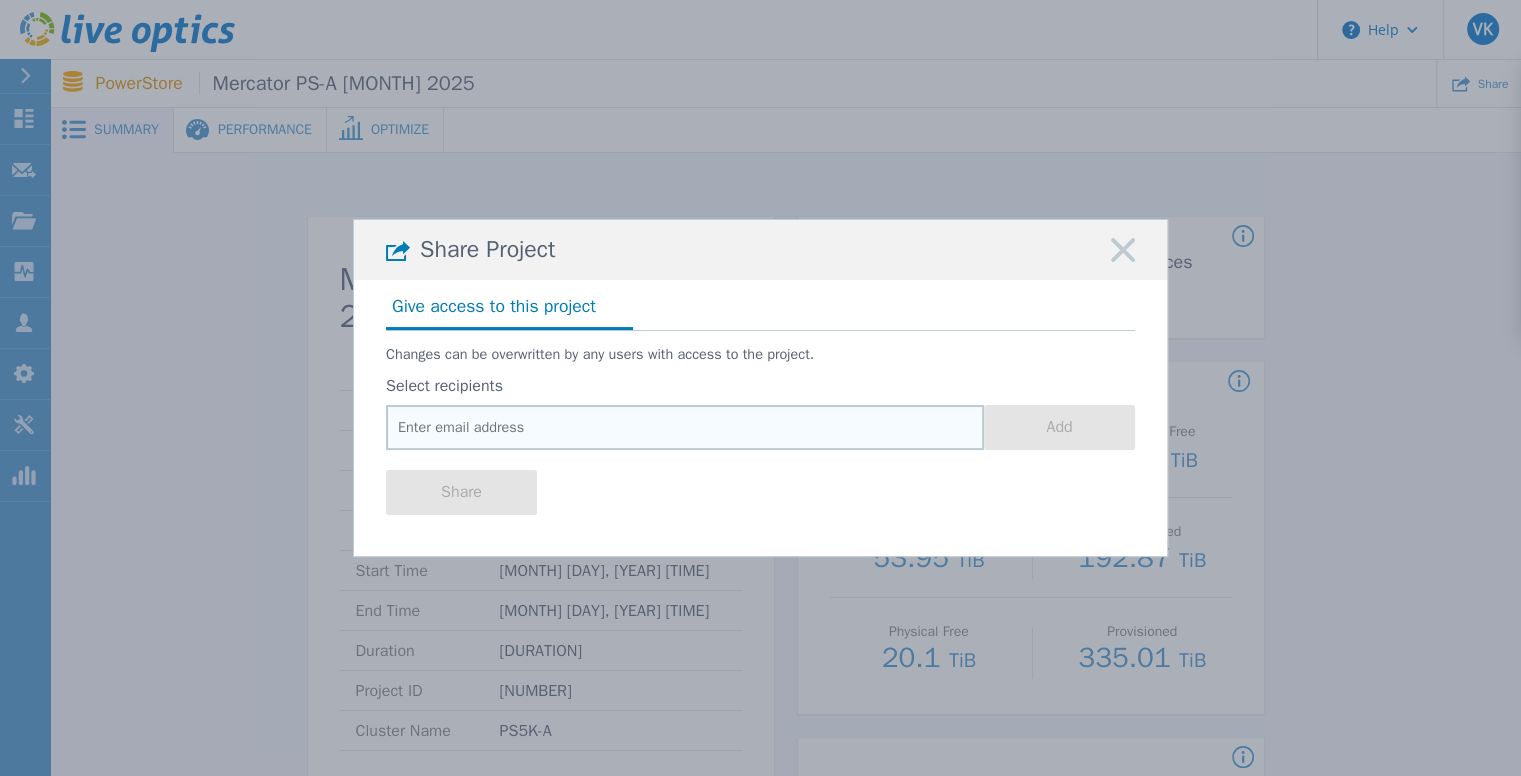 click at bounding box center [685, 427] 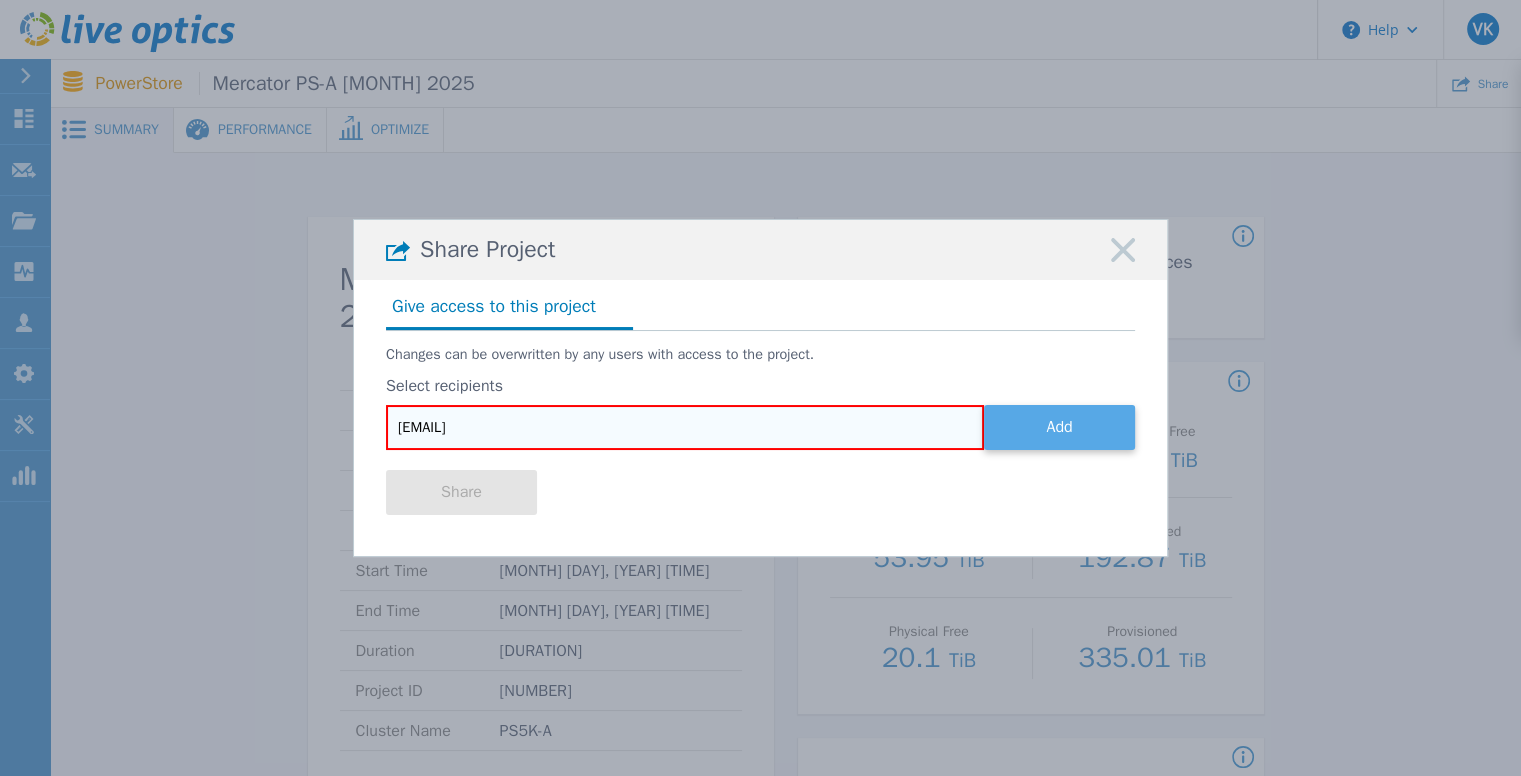 type on "[EMAIL]" 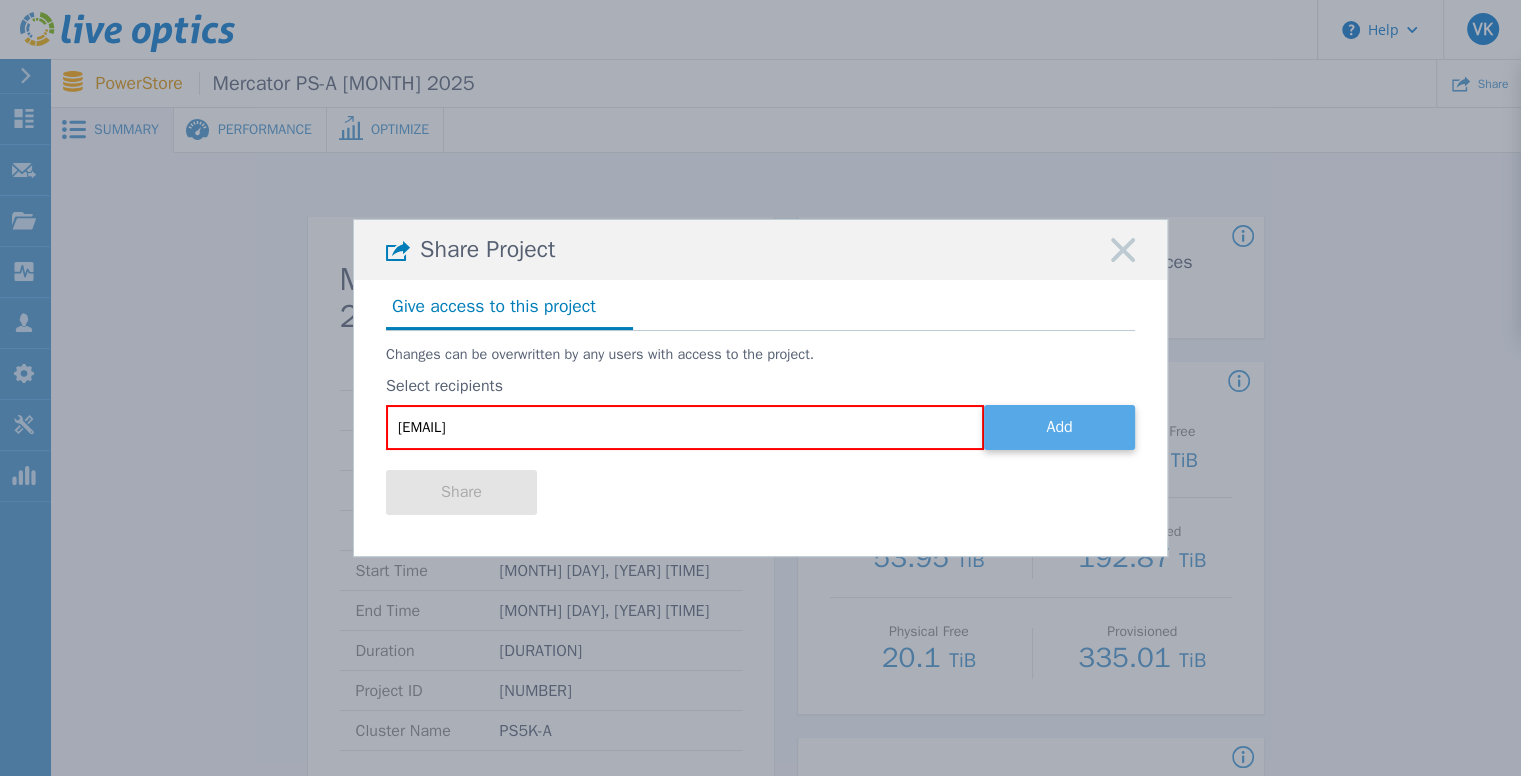 drag, startPoint x: 1103, startPoint y: 418, endPoint x: 1039, endPoint y: 435, distance: 66.21933 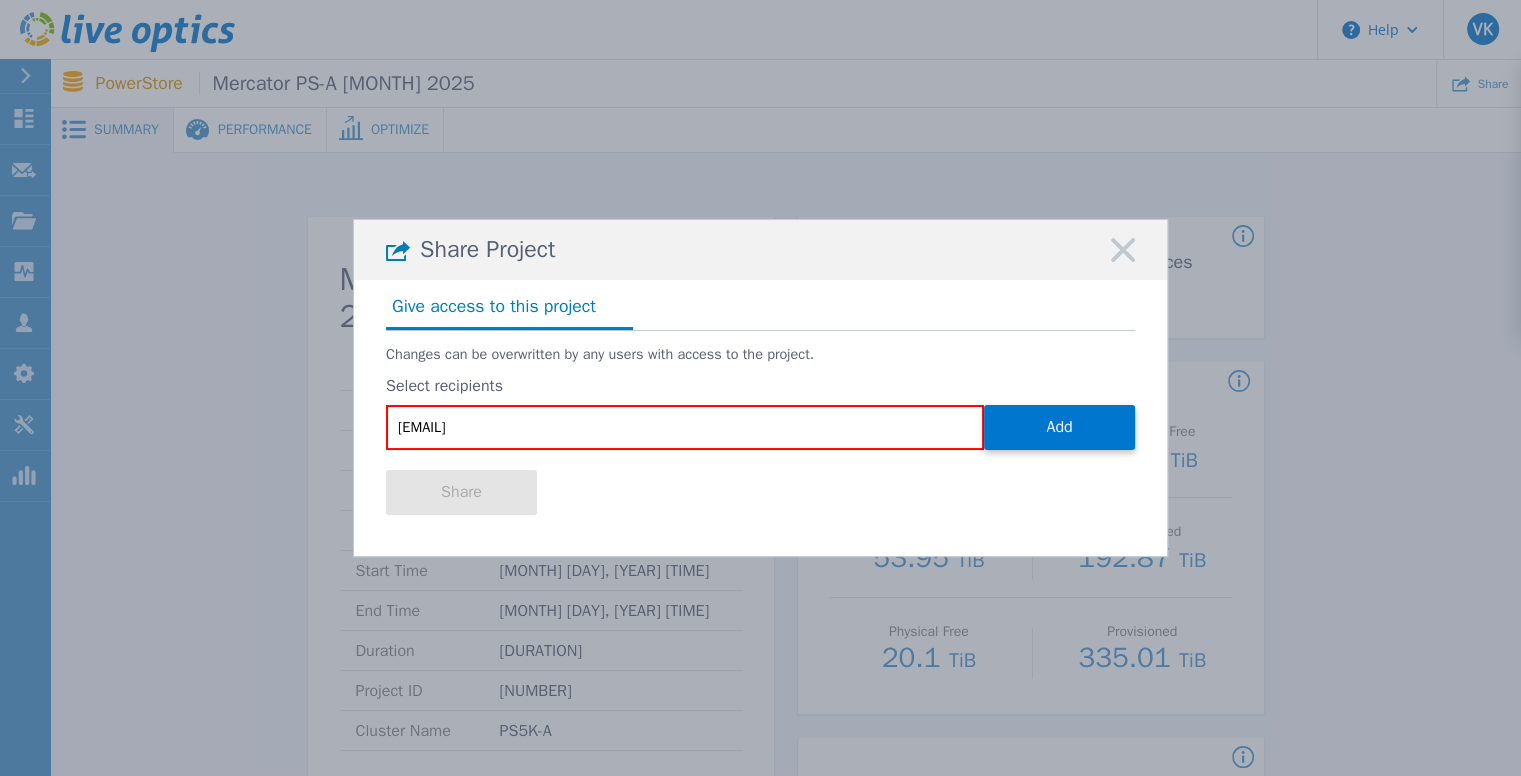 type 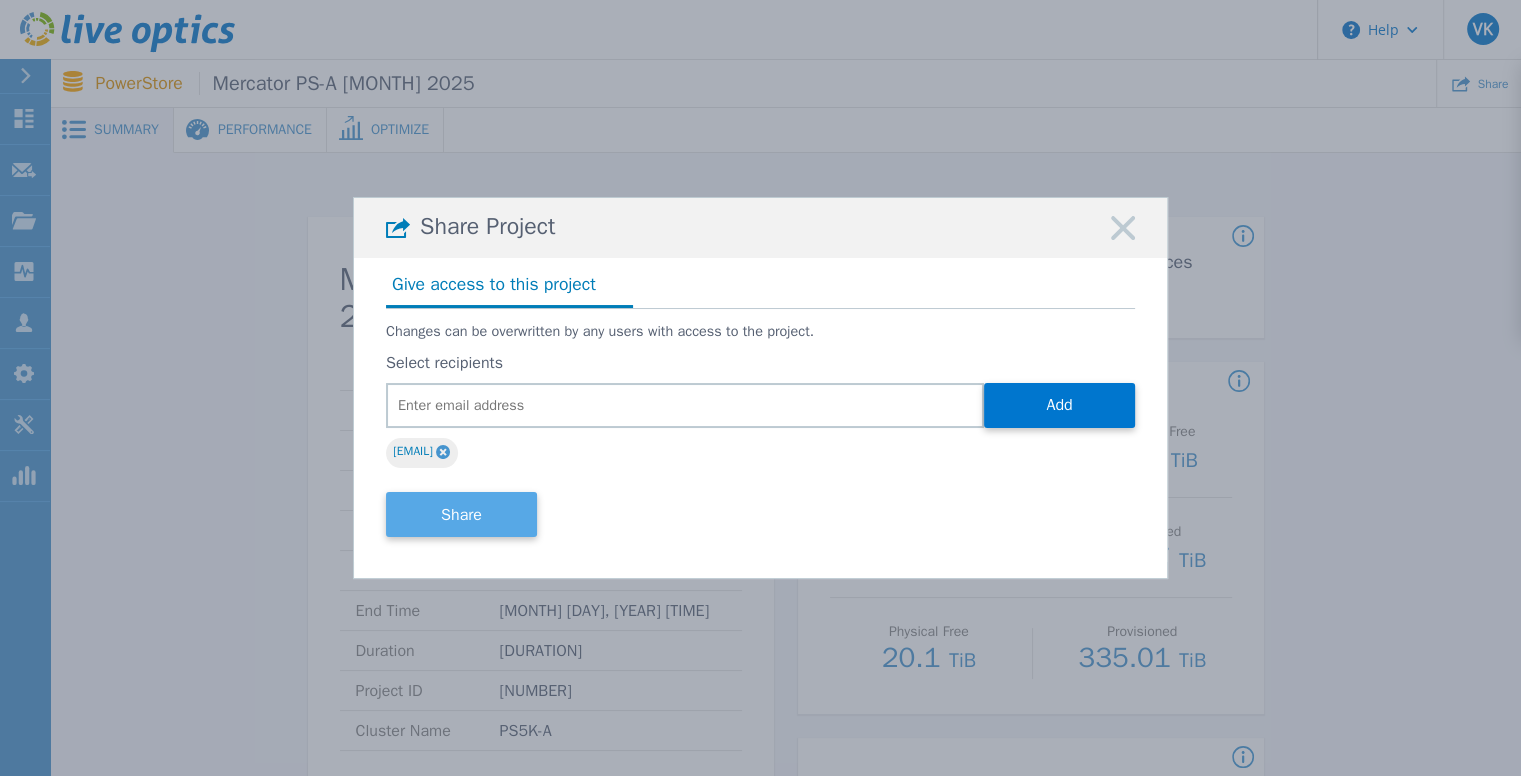 click on "Share" at bounding box center (461, 514) 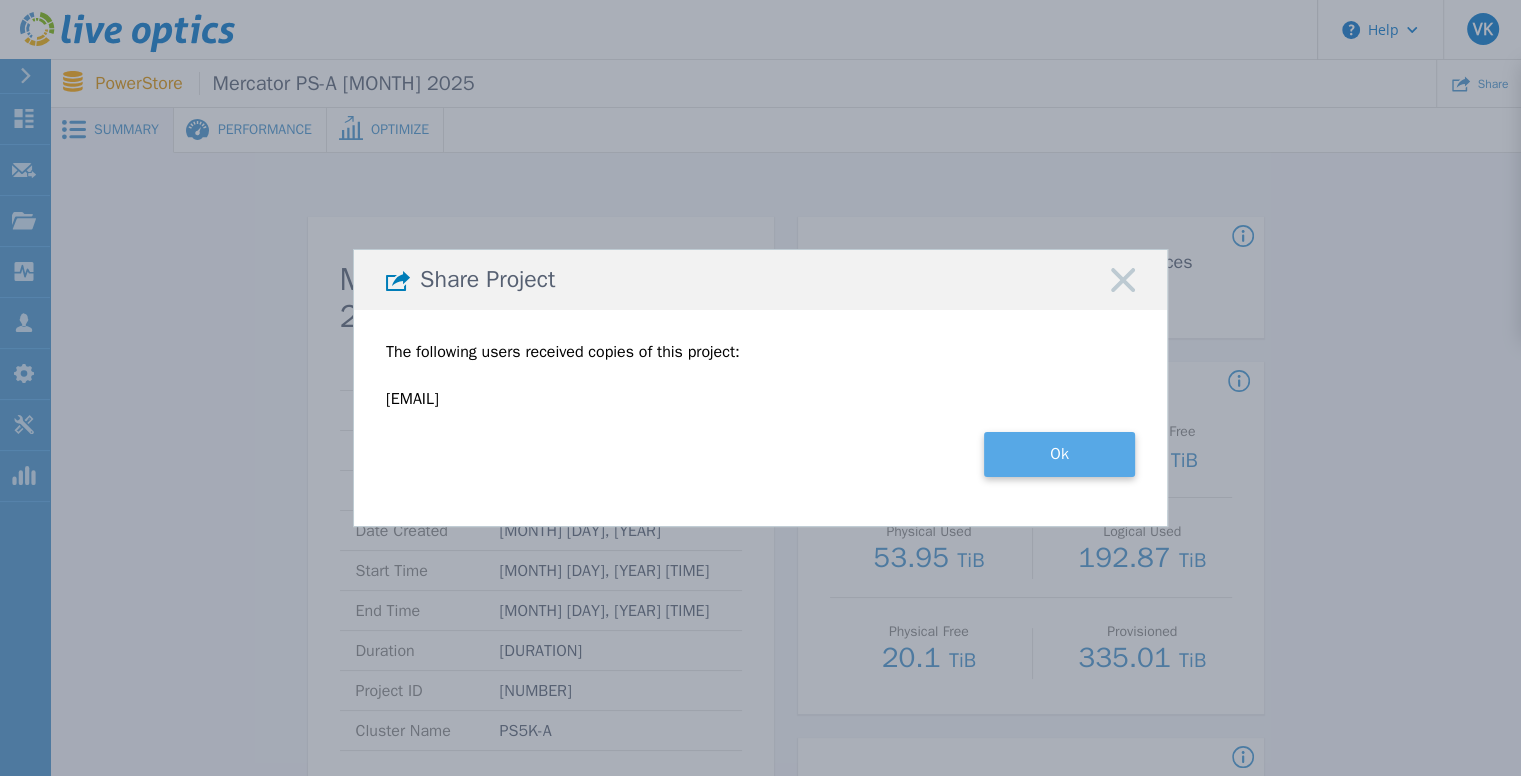 click on "Ok" at bounding box center (1059, 454) 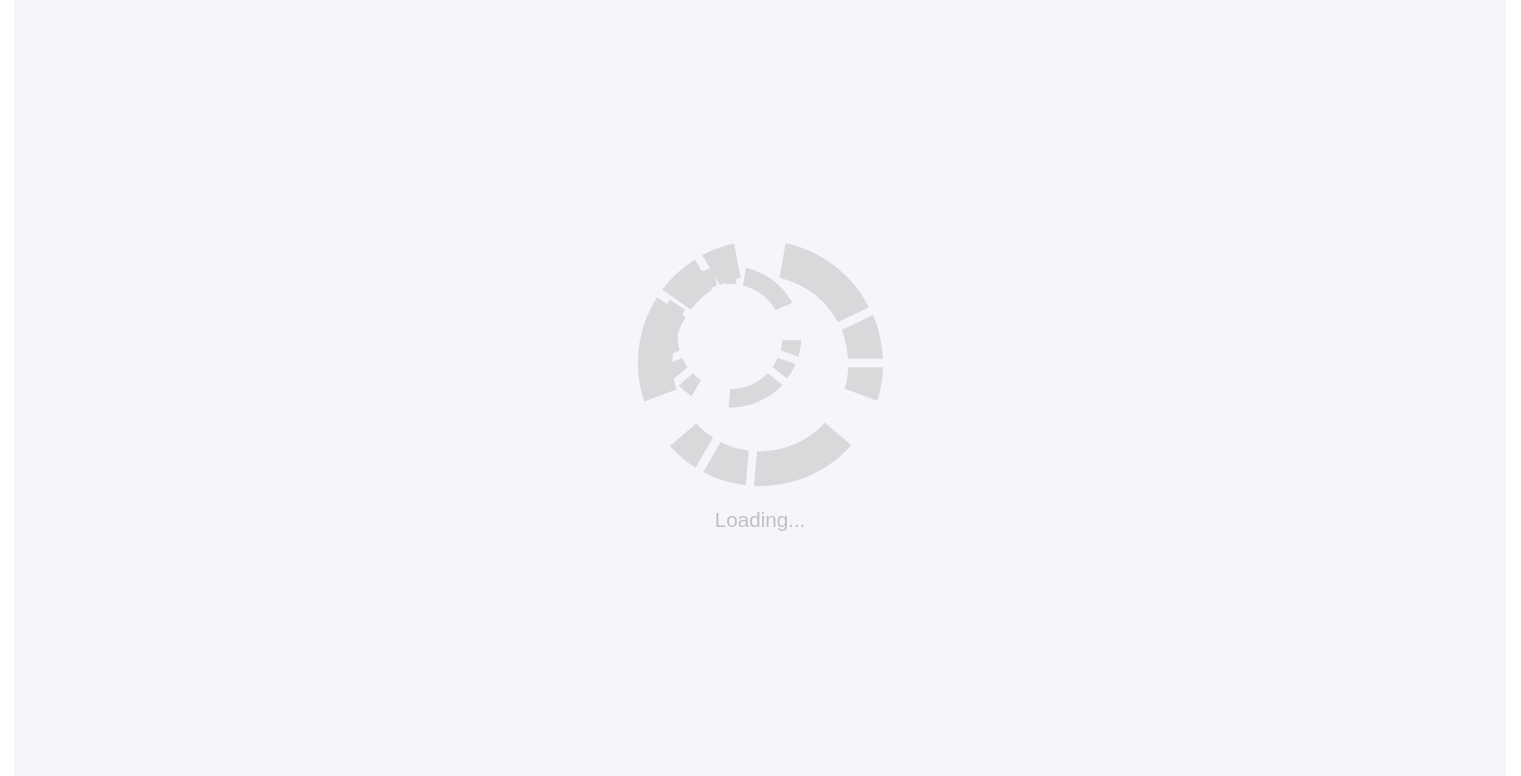 scroll, scrollTop: 0, scrollLeft: 0, axis: both 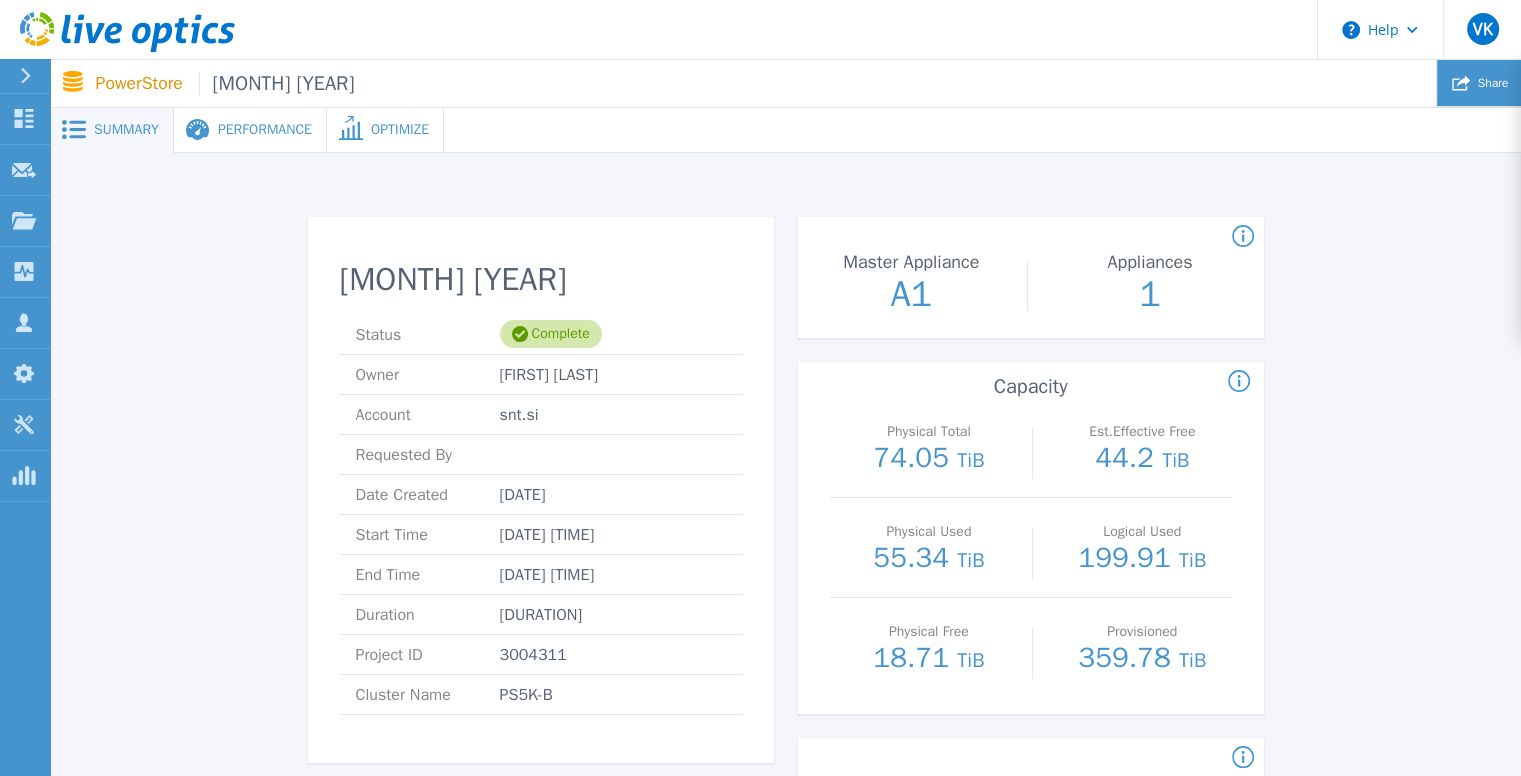 click on "Share" at bounding box center (1479, 83) 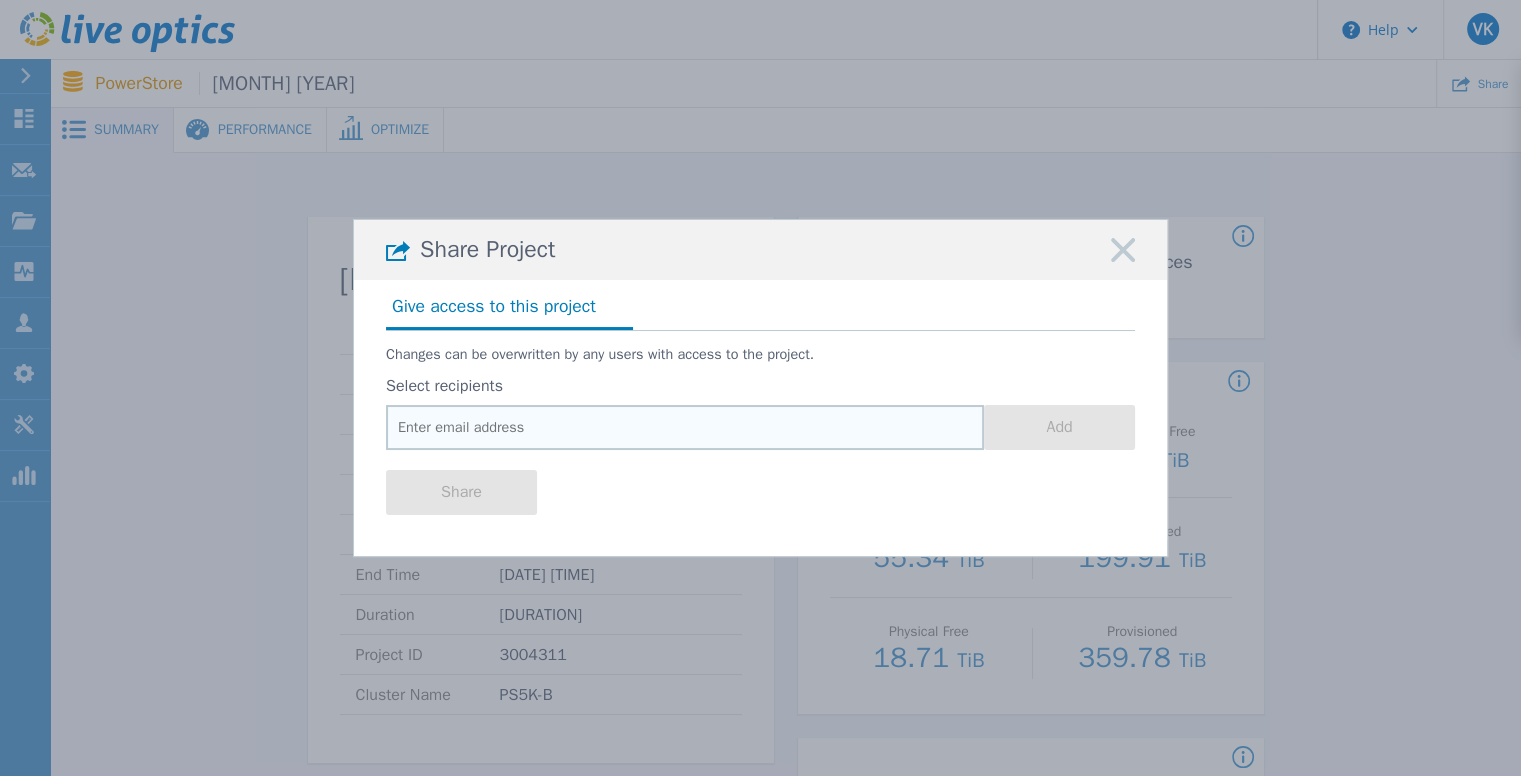 click at bounding box center (685, 427) 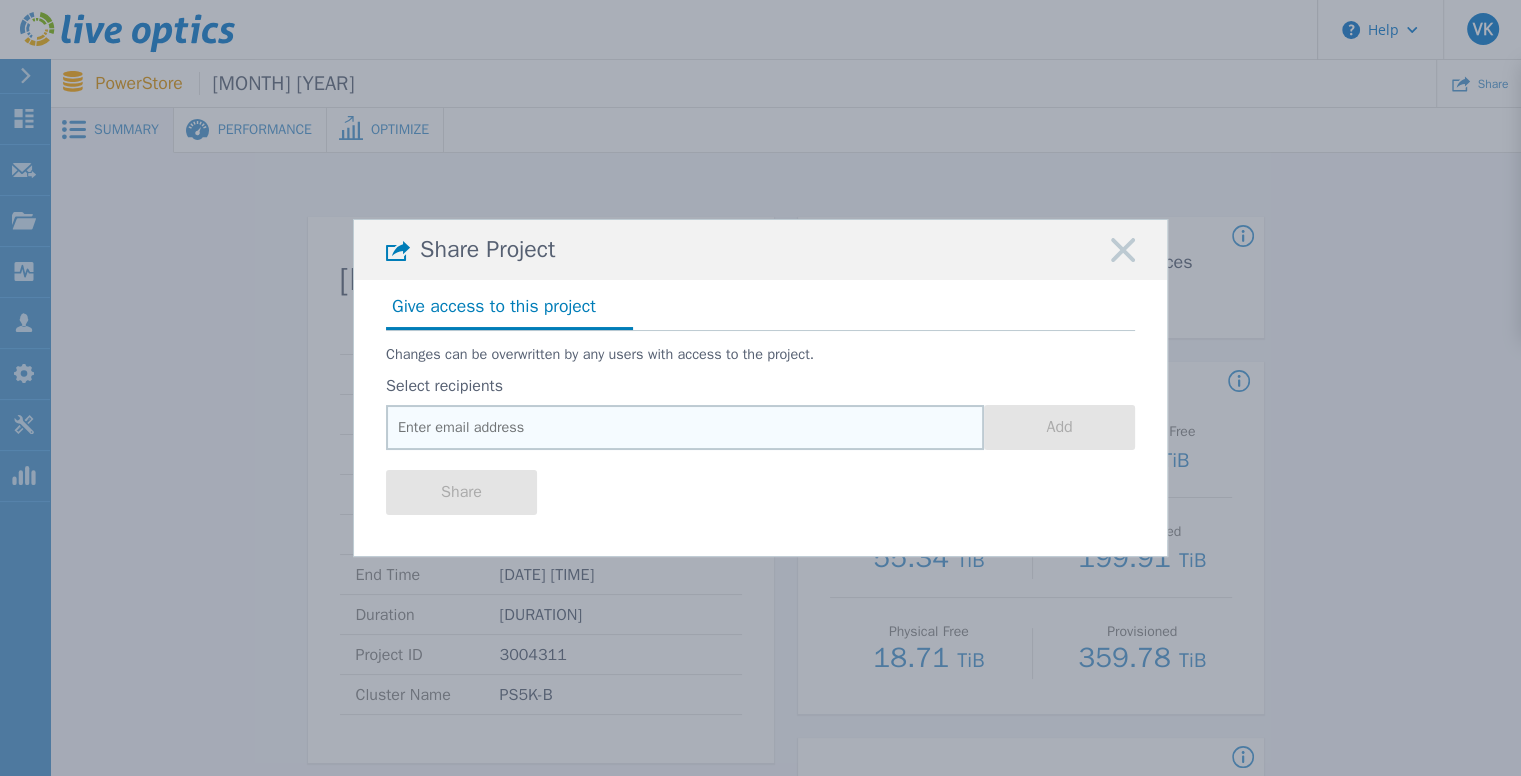 paste on "[EMAIL]" 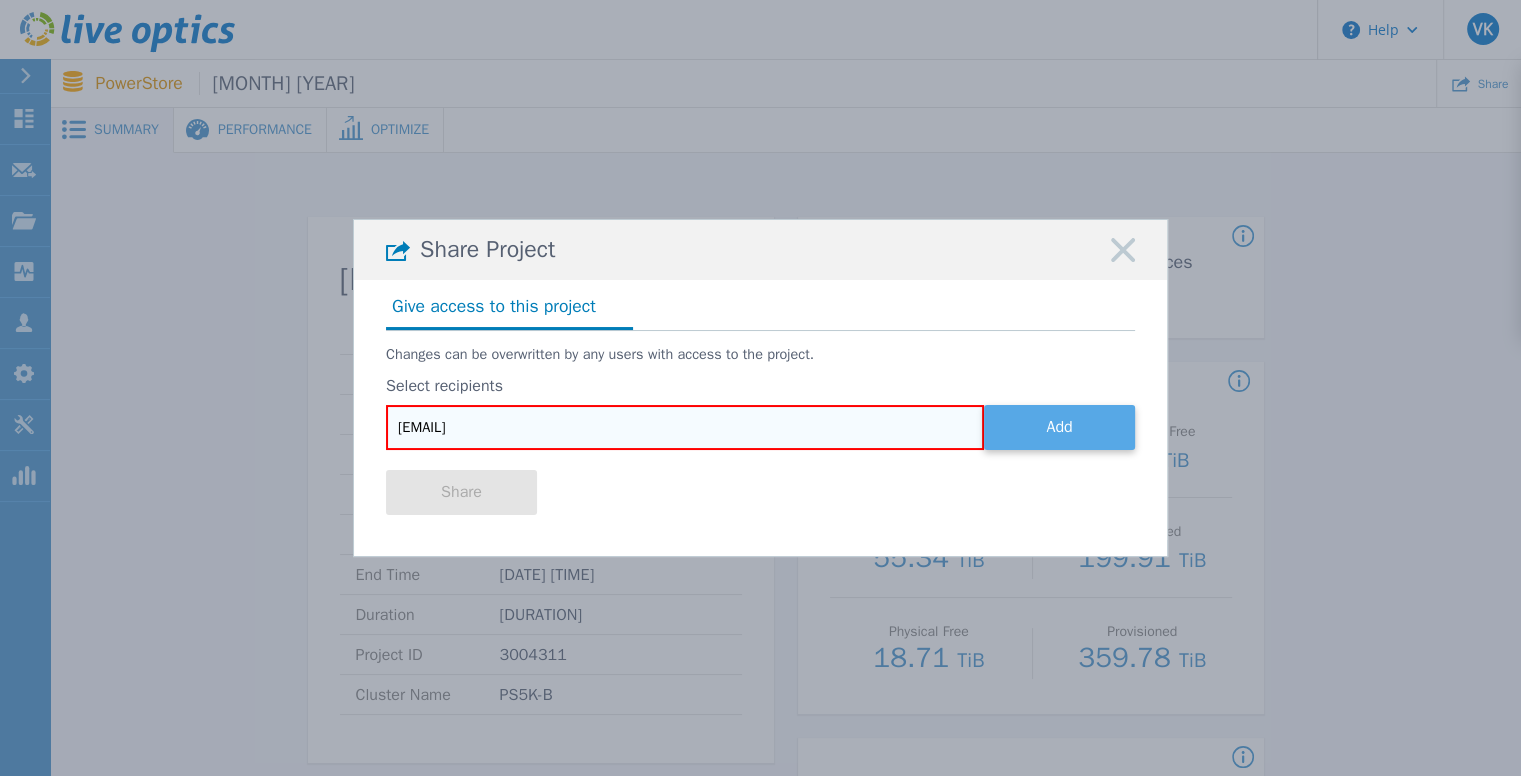 type on "[EMAIL]" 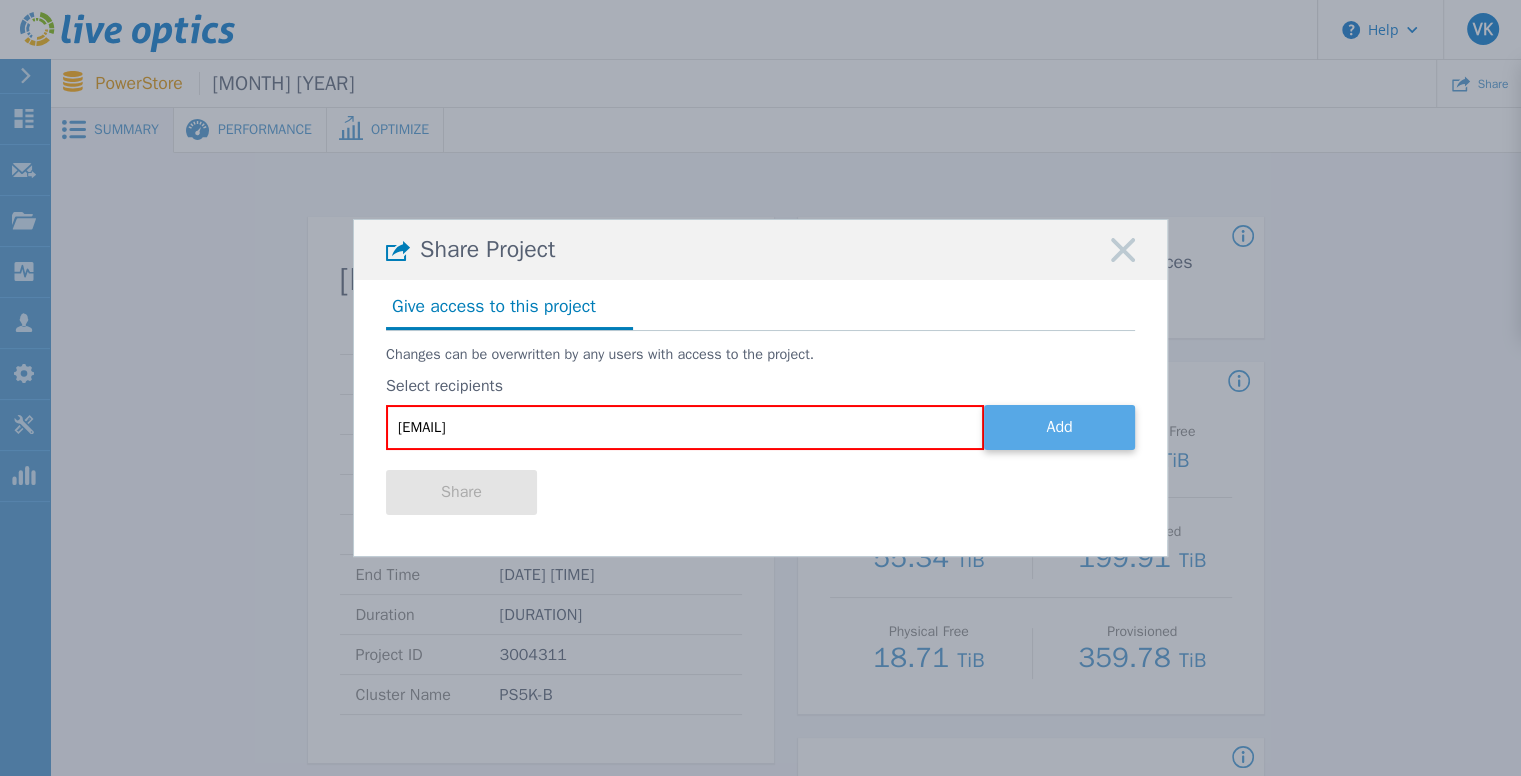 click on "Add" at bounding box center [1059, 427] 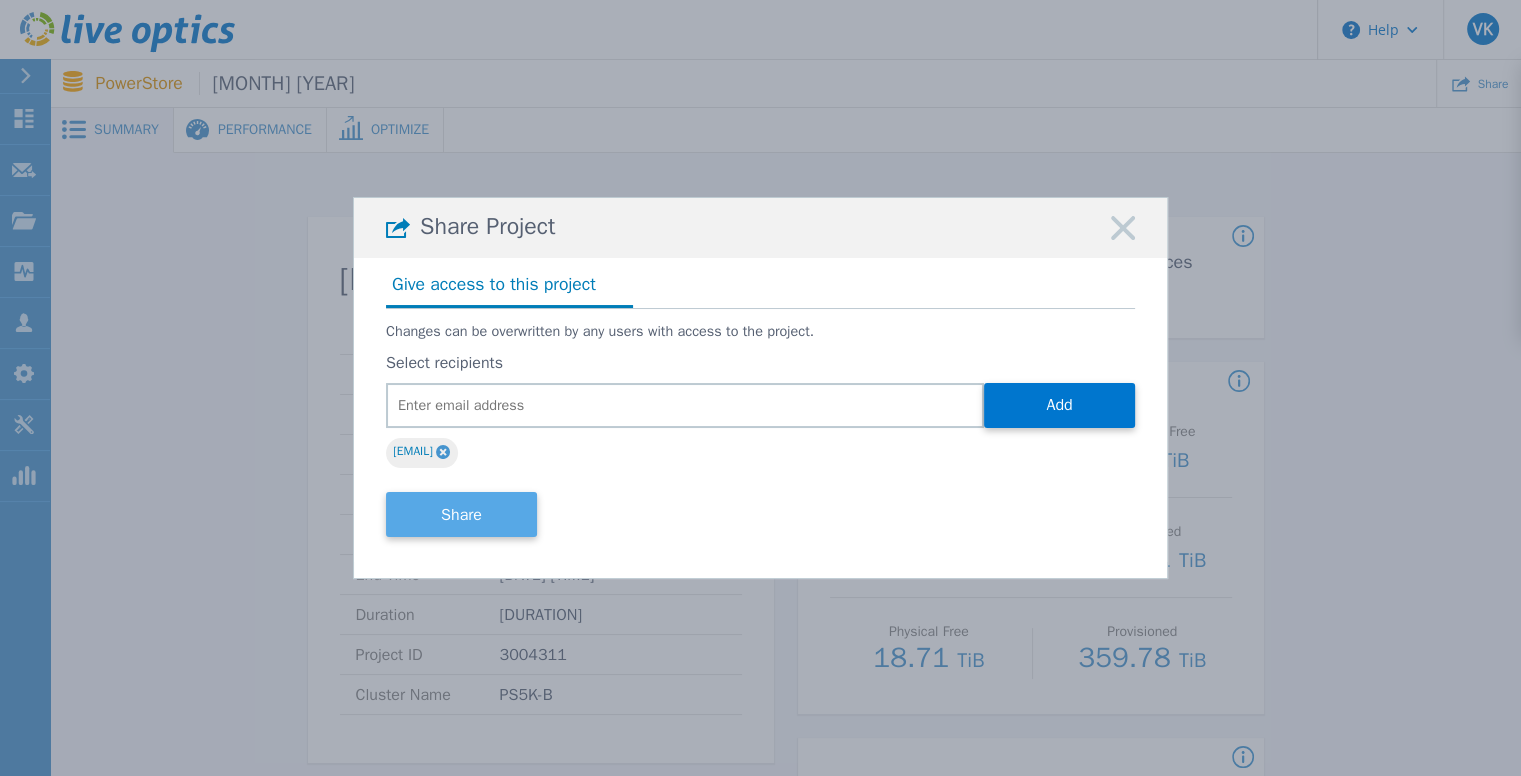 click on "Share" at bounding box center (461, 514) 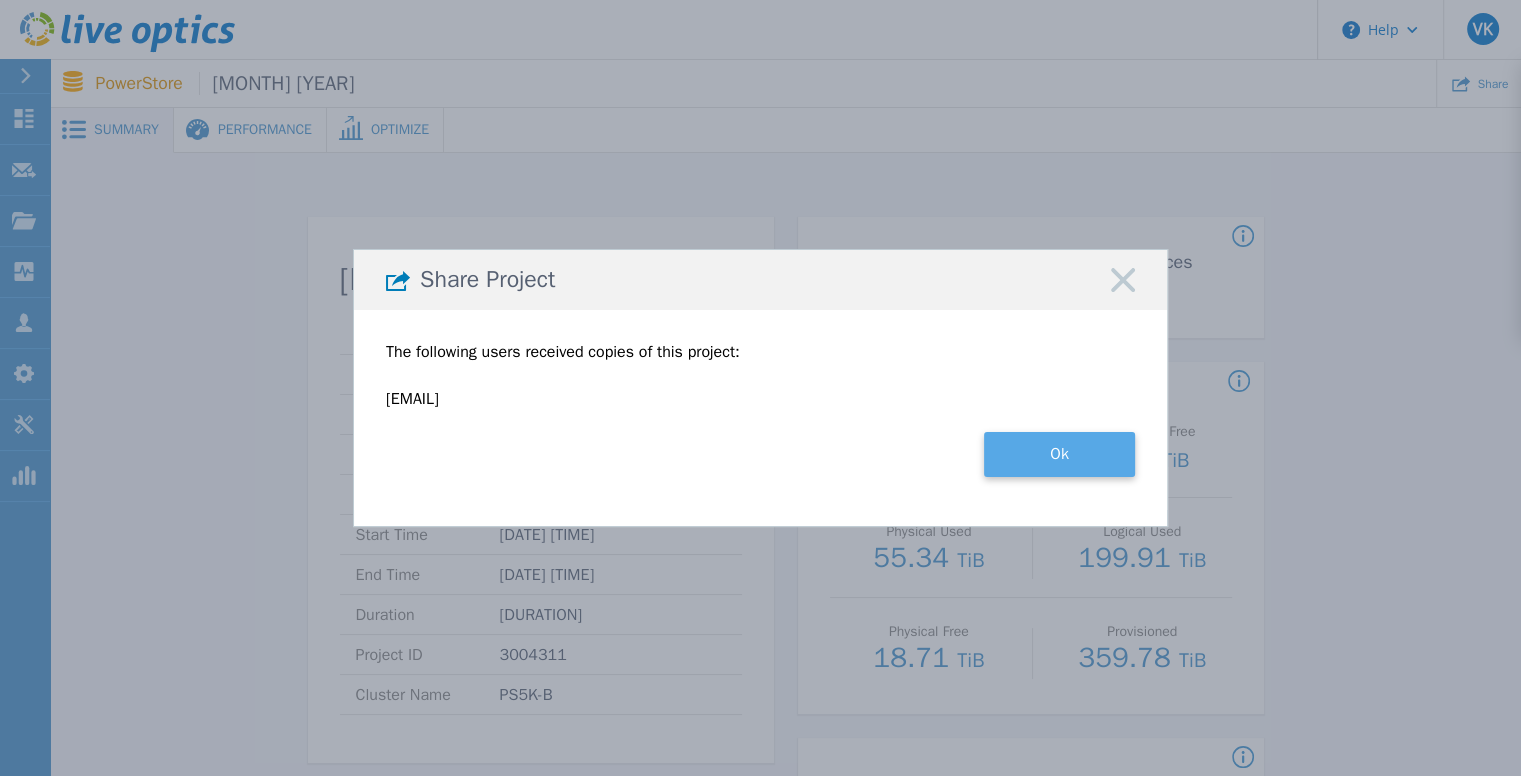 click on "Ok" at bounding box center (1059, 454) 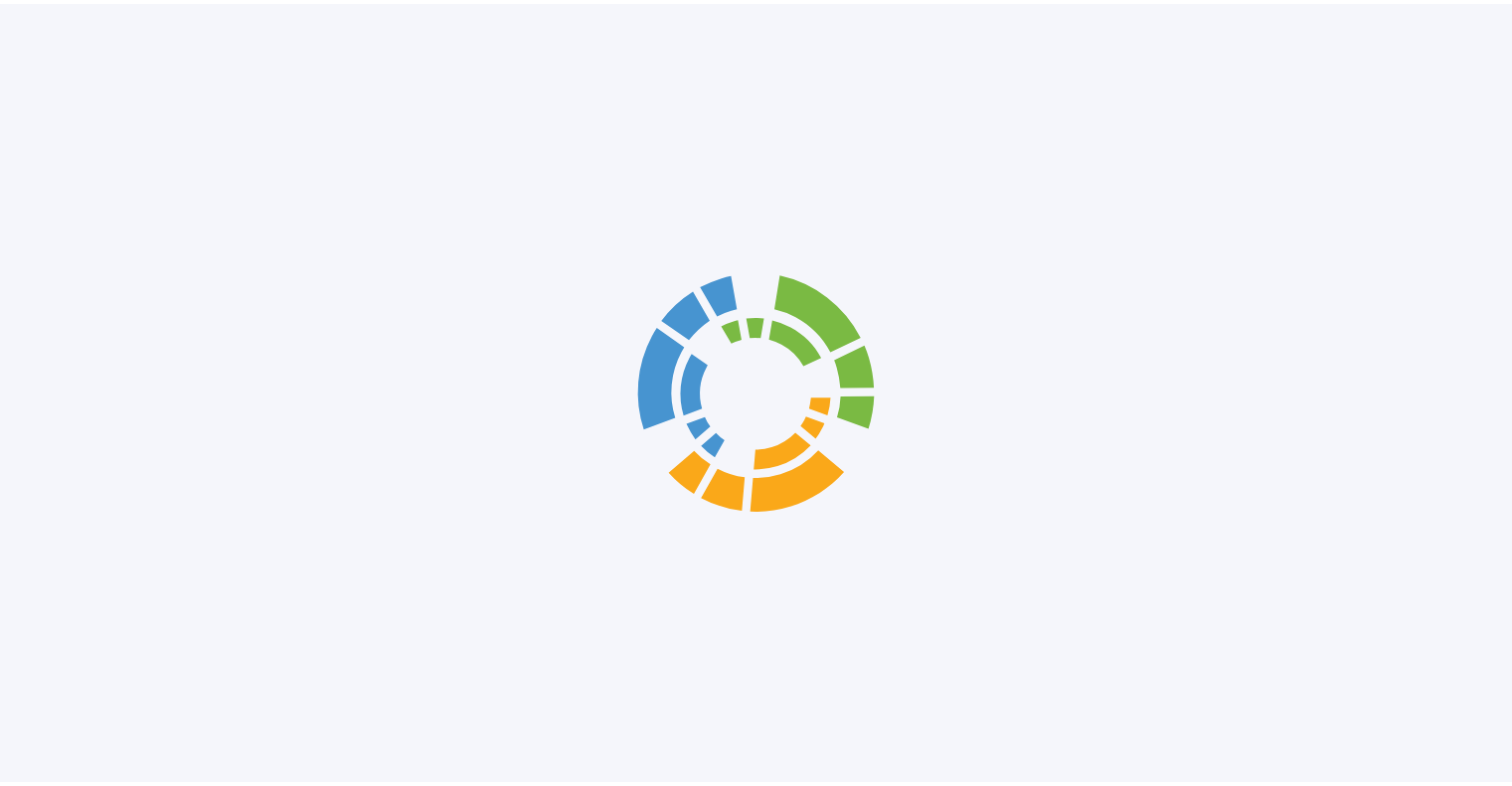 scroll, scrollTop: 0, scrollLeft: 0, axis: both 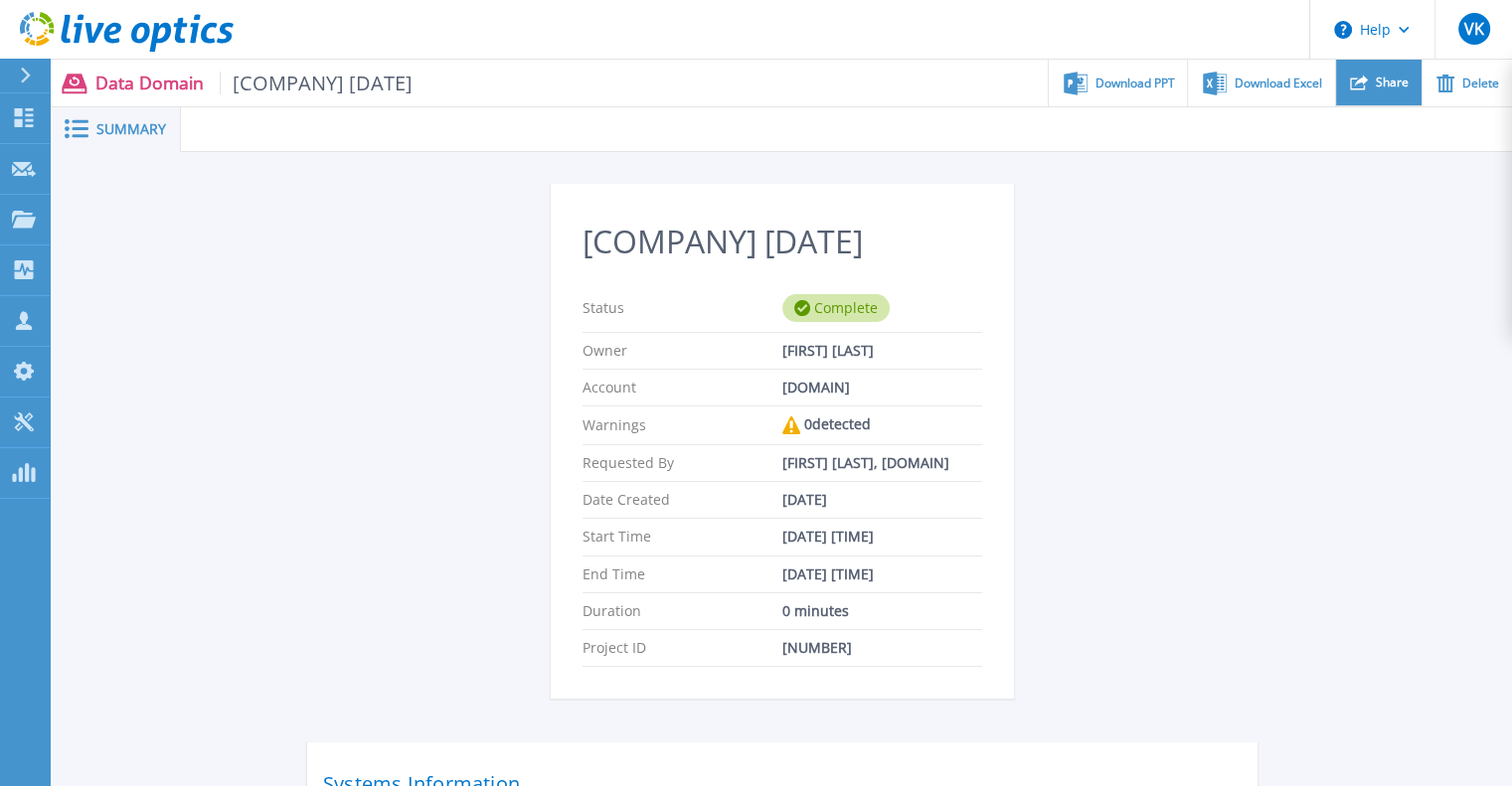 click on "Share" at bounding box center (1392, 82) 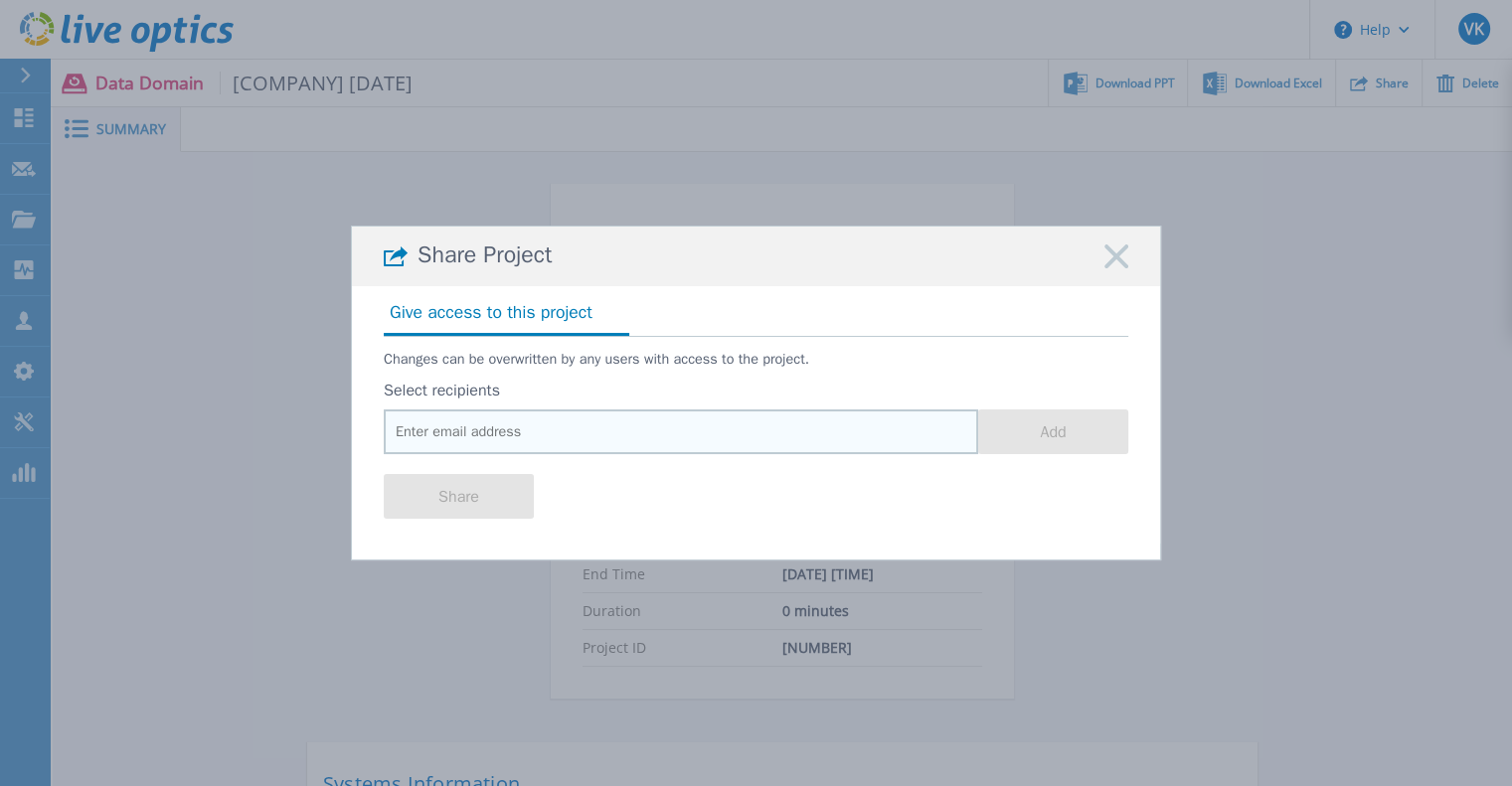 click at bounding box center (681, 431) 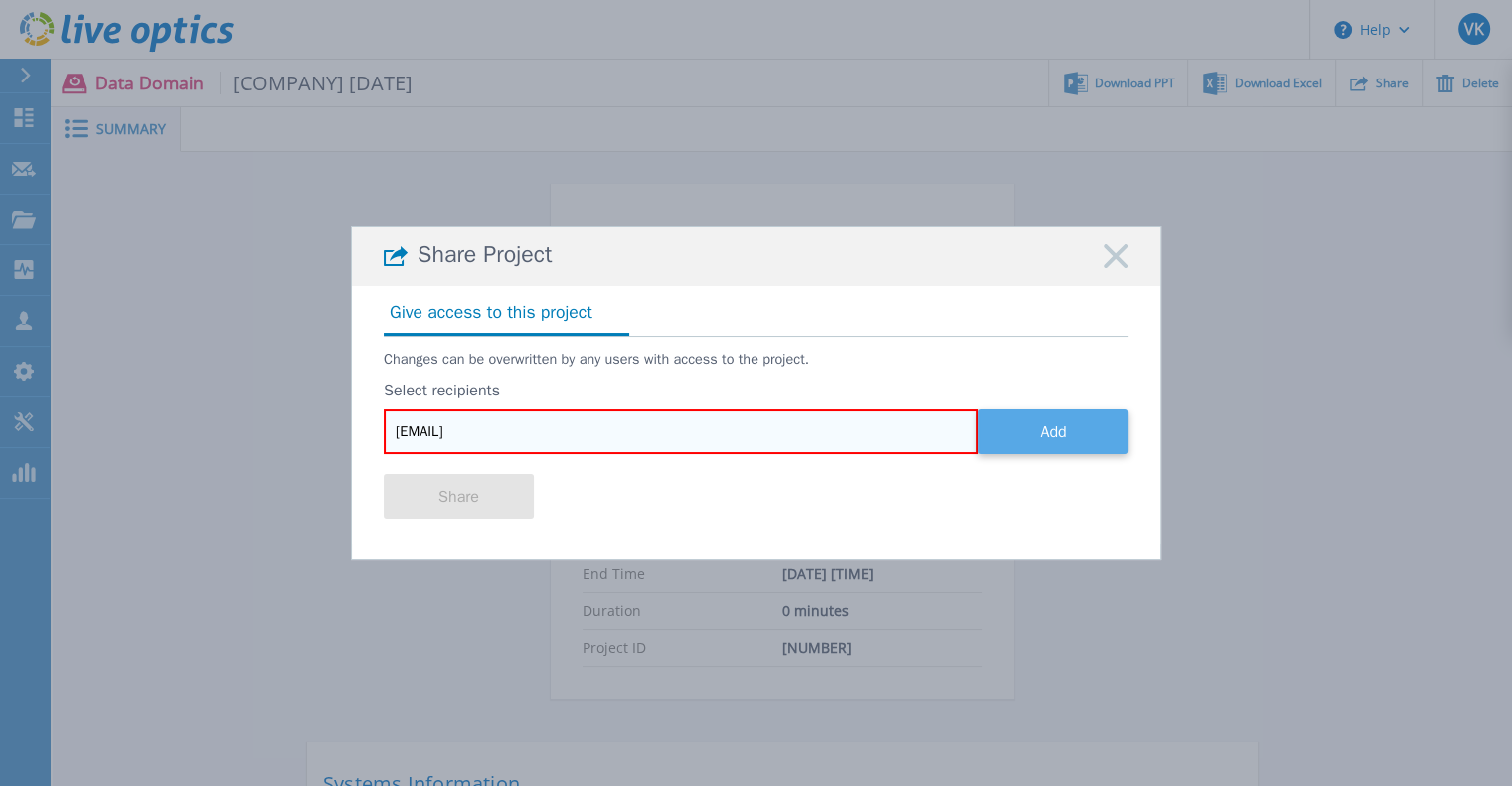 type on "[EMAIL]" 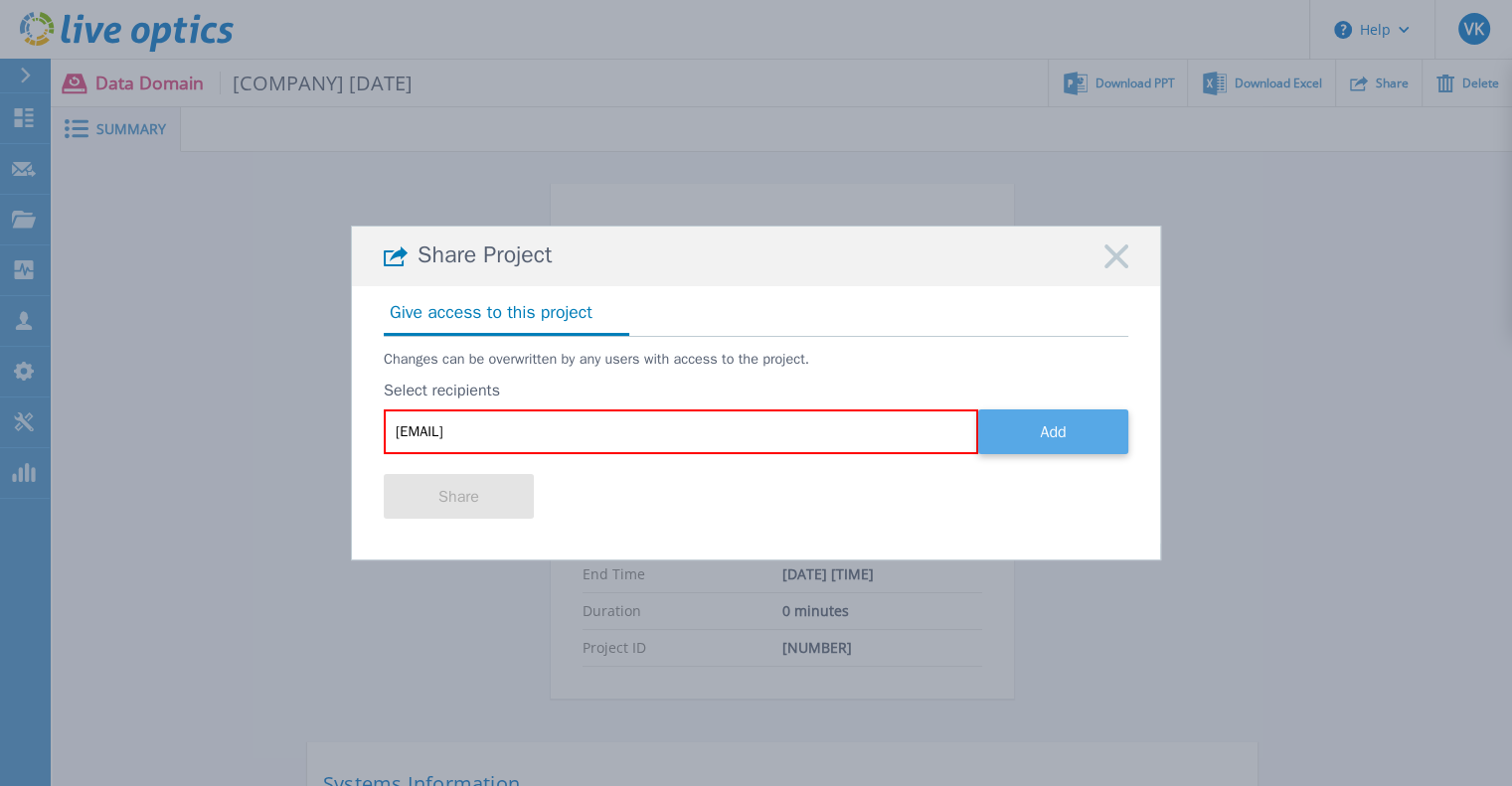click on "Add" at bounding box center [1053, 431] 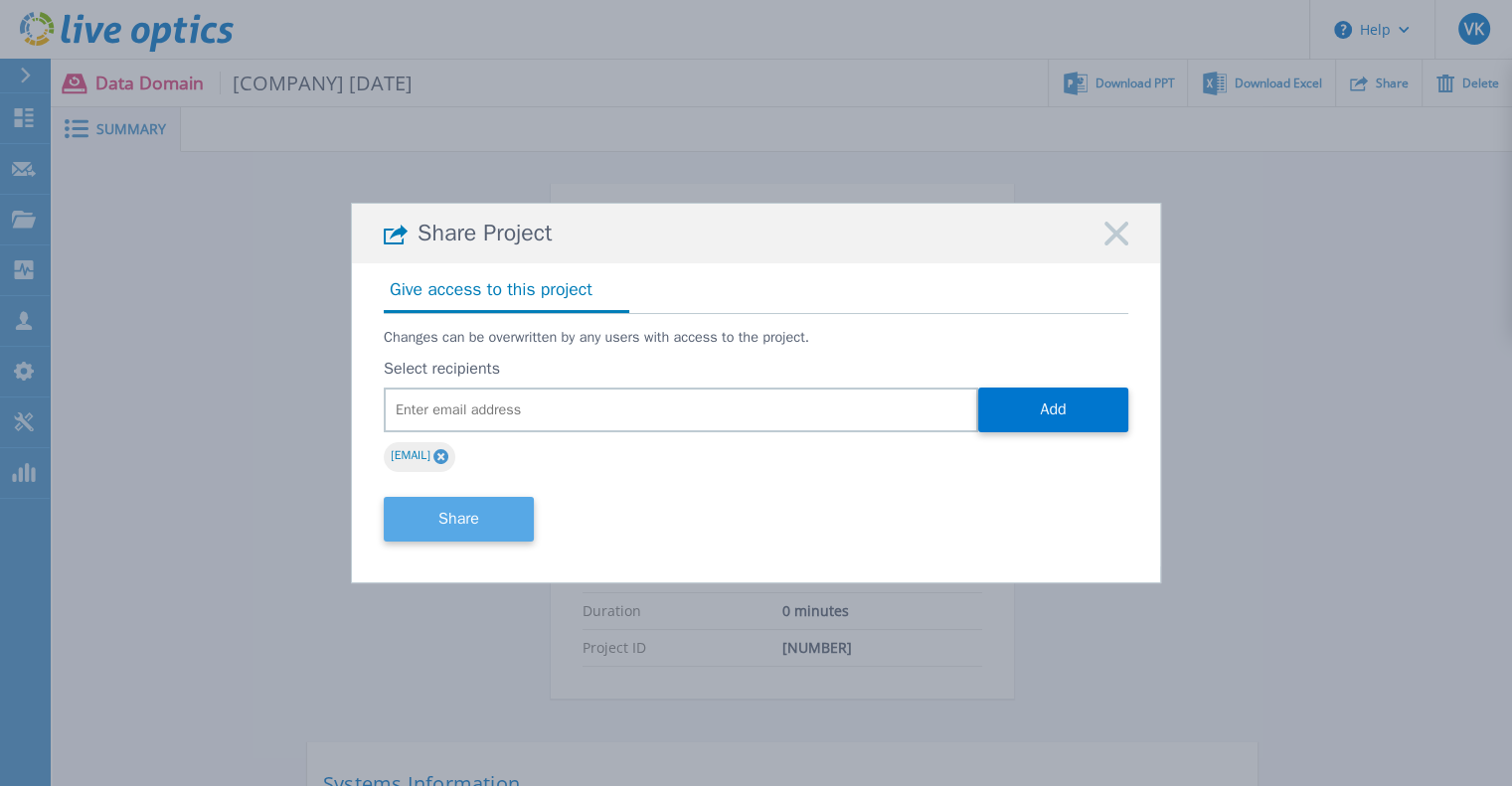 click on "Share" at bounding box center [458, 519] 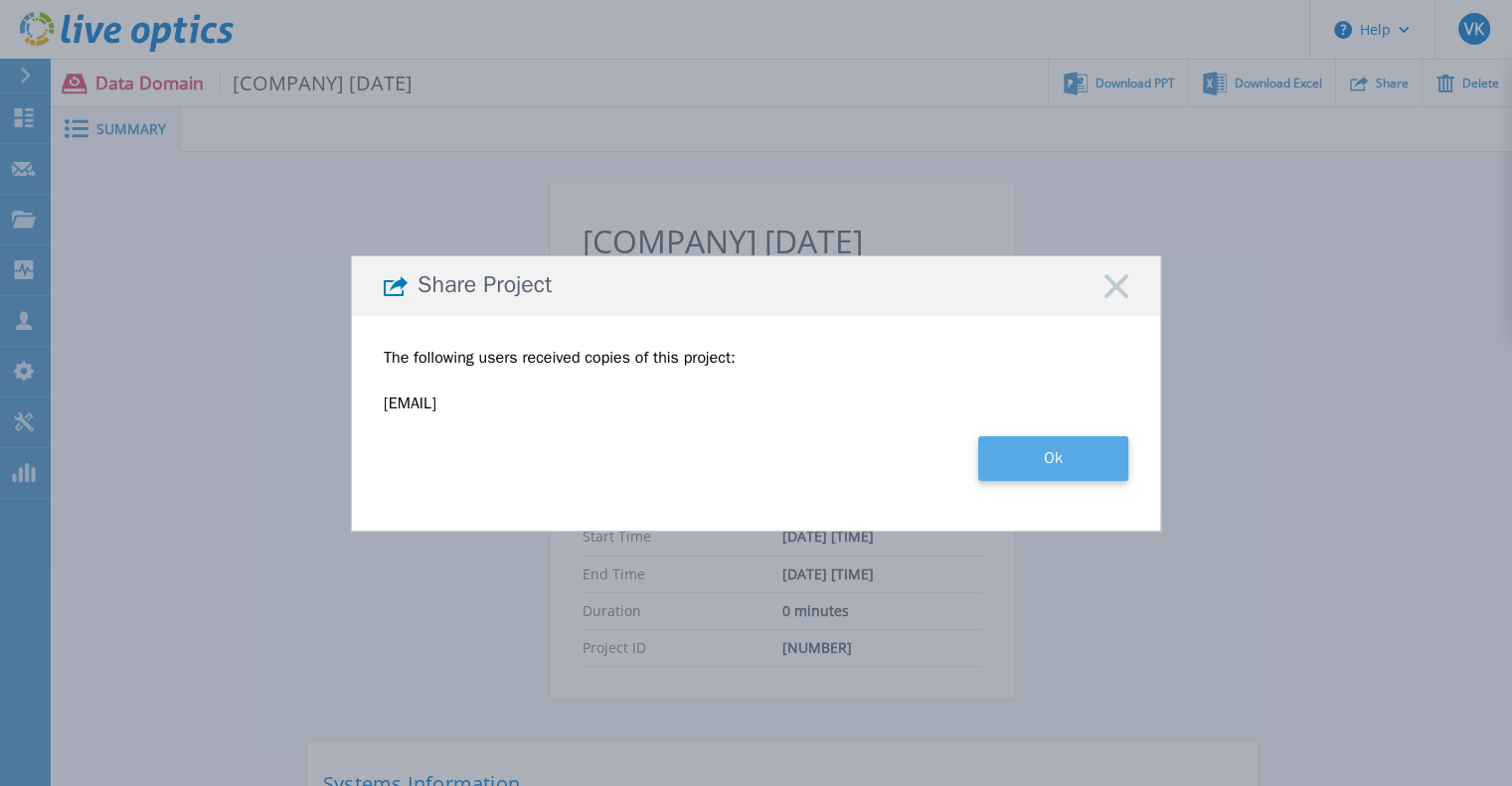 click on "Ok" at bounding box center (1053, 458) 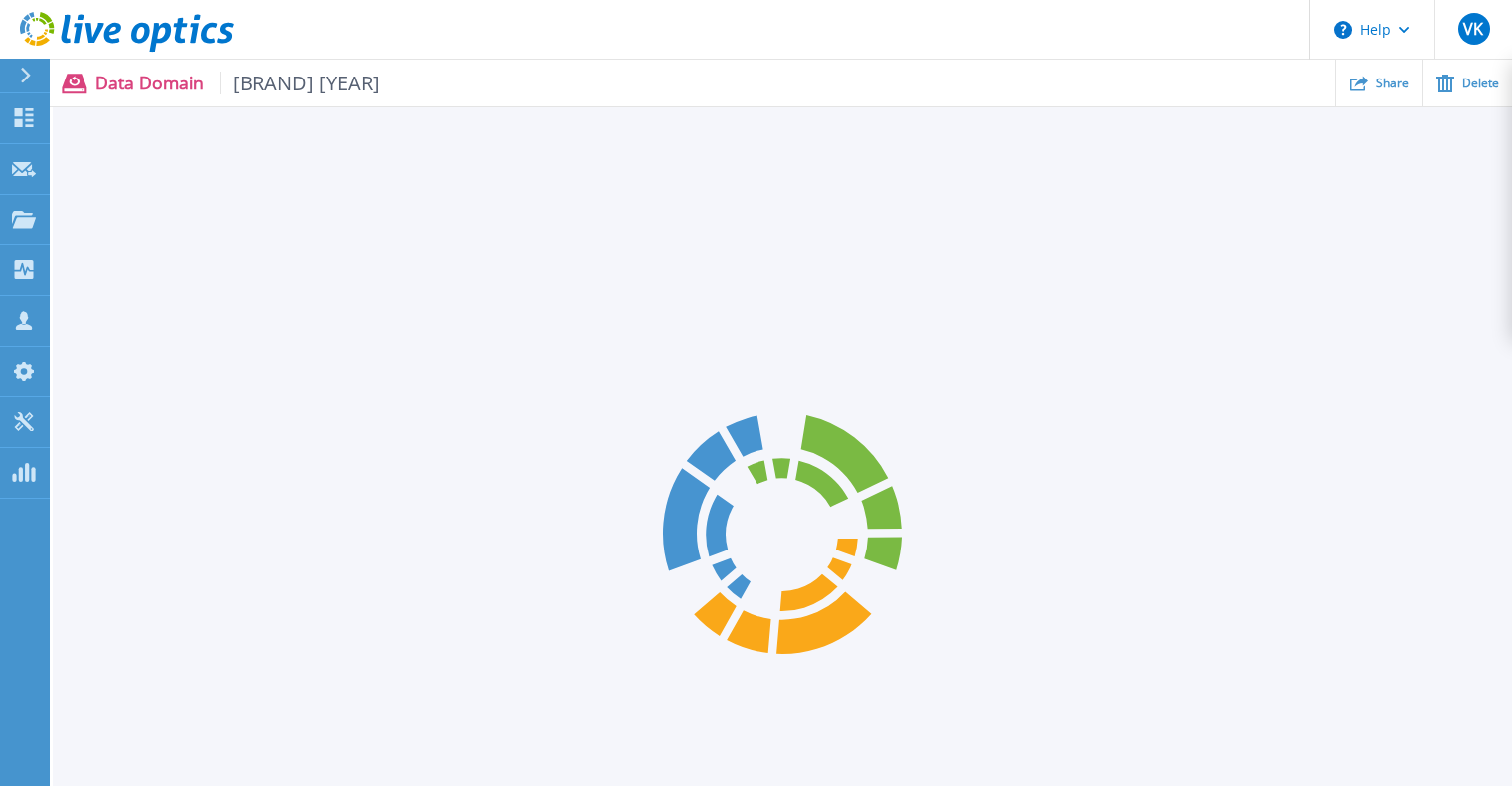 scroll, scrollTop: 0, scrollLeft: 0, axis: both 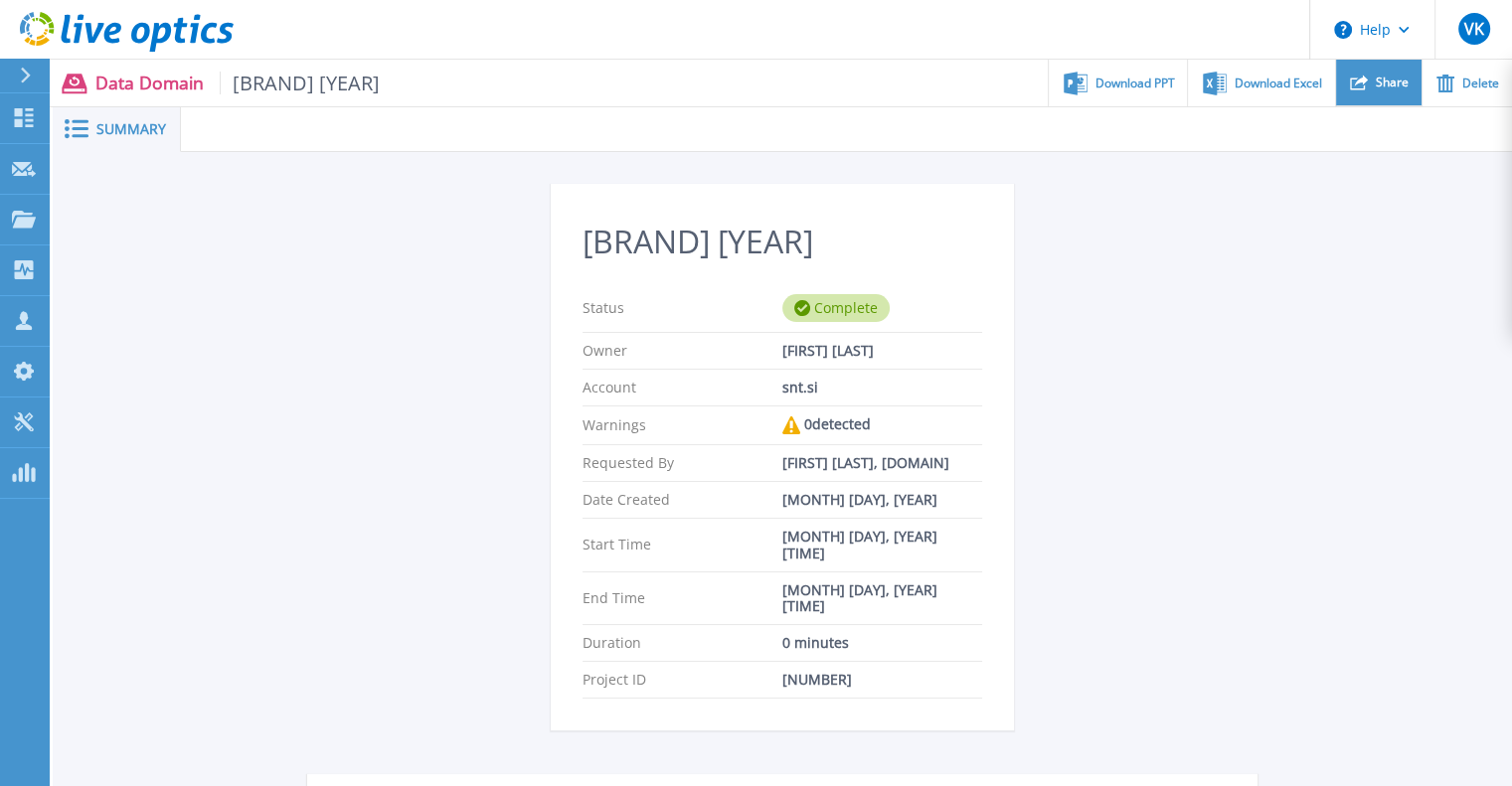 click on "Share" at bounding box center [1392, 82] 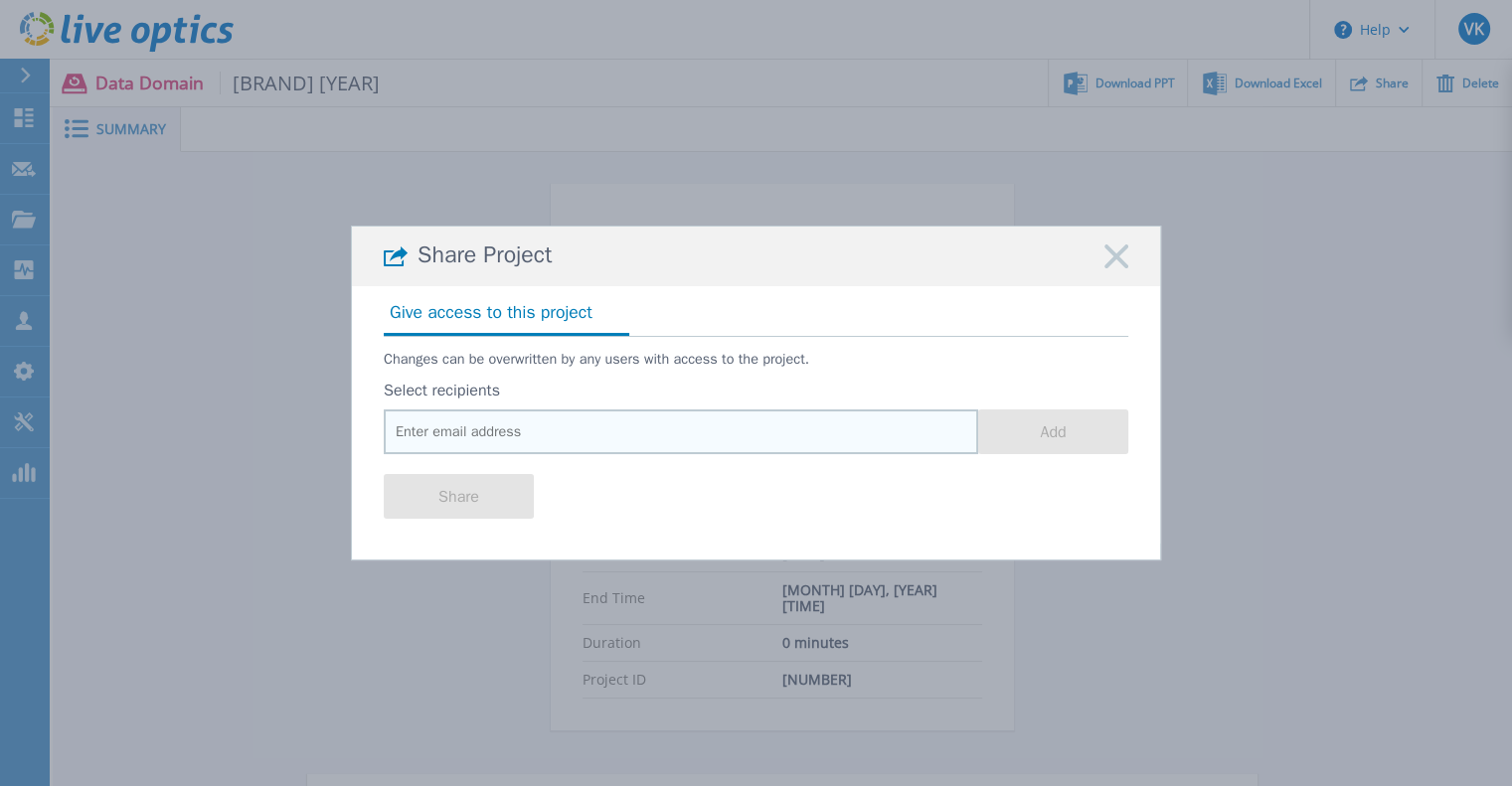 click at bounding box center [681, 431] 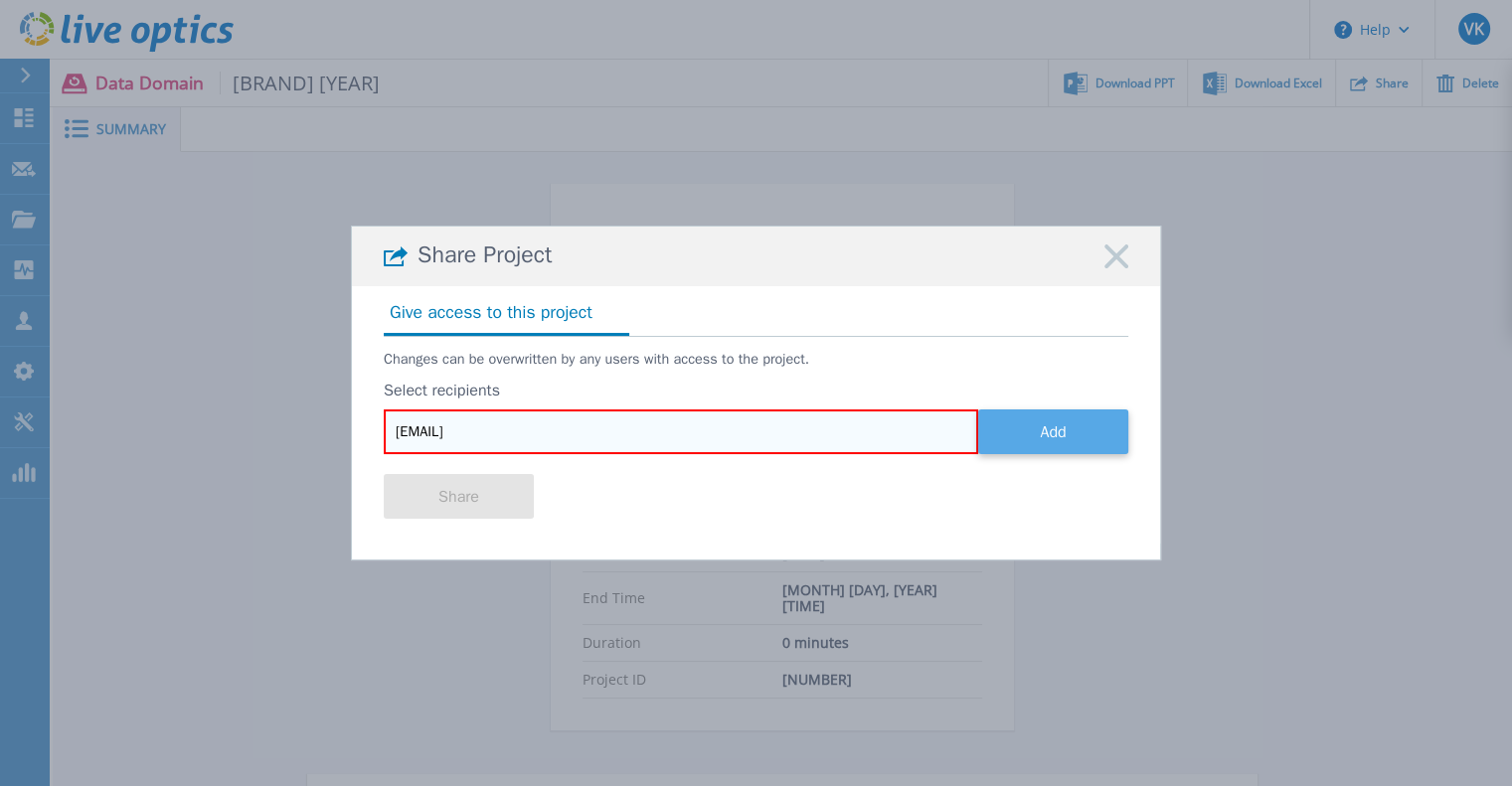 type on "[EMAIL]" 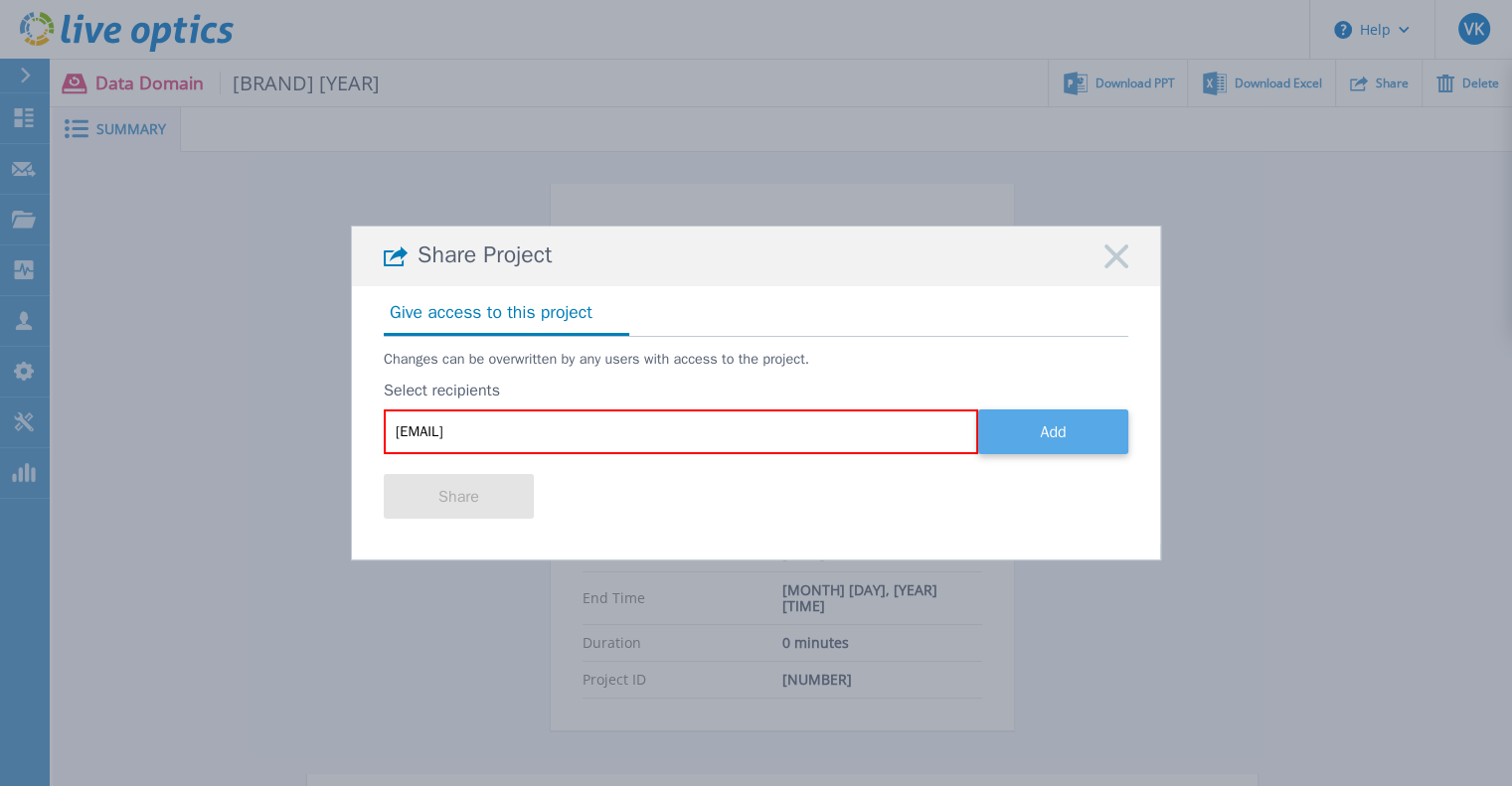 click on "Add" at bounding box center (1053, 431) 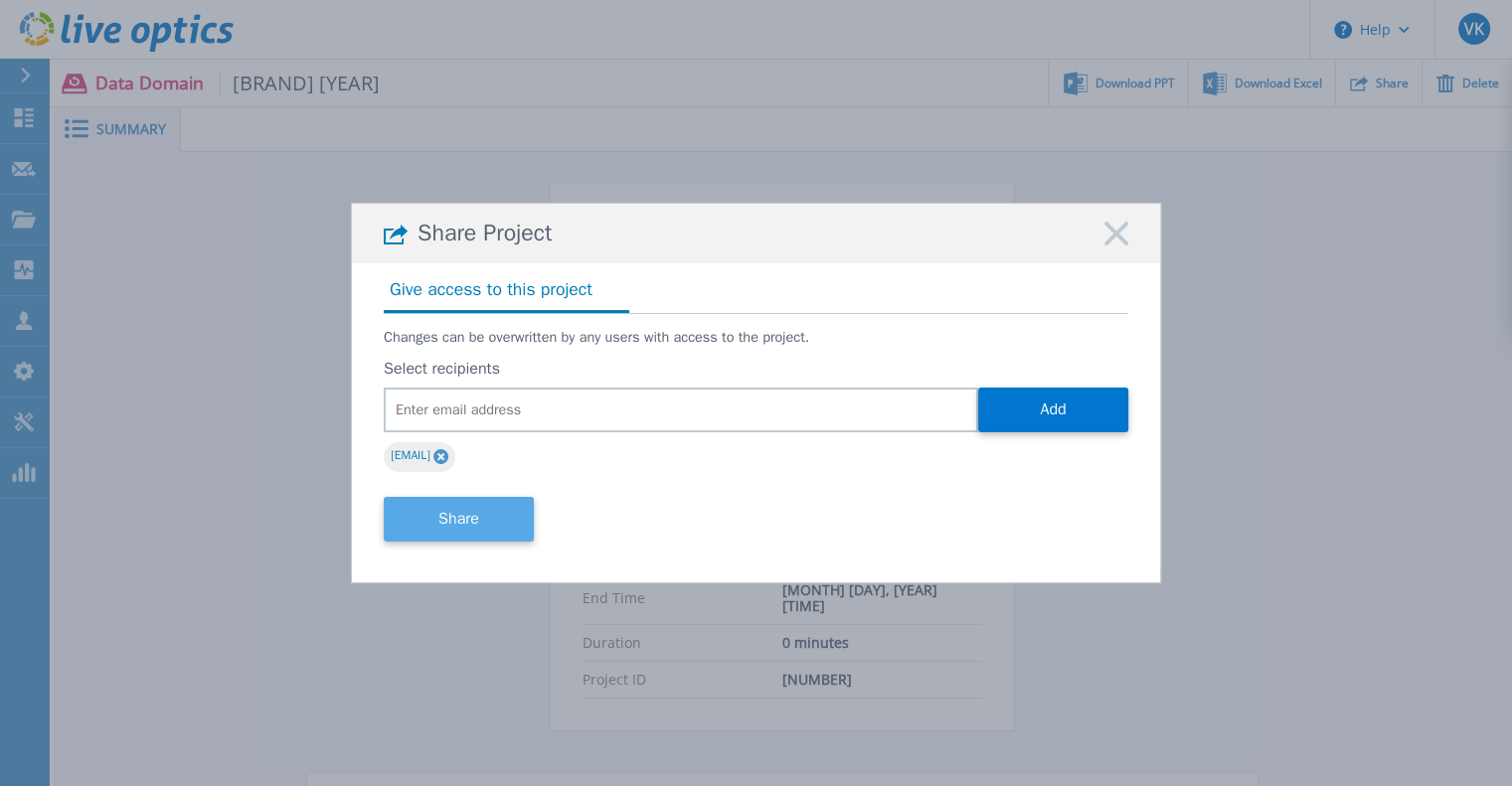 click on "Share" at bounding box center [458, 519] 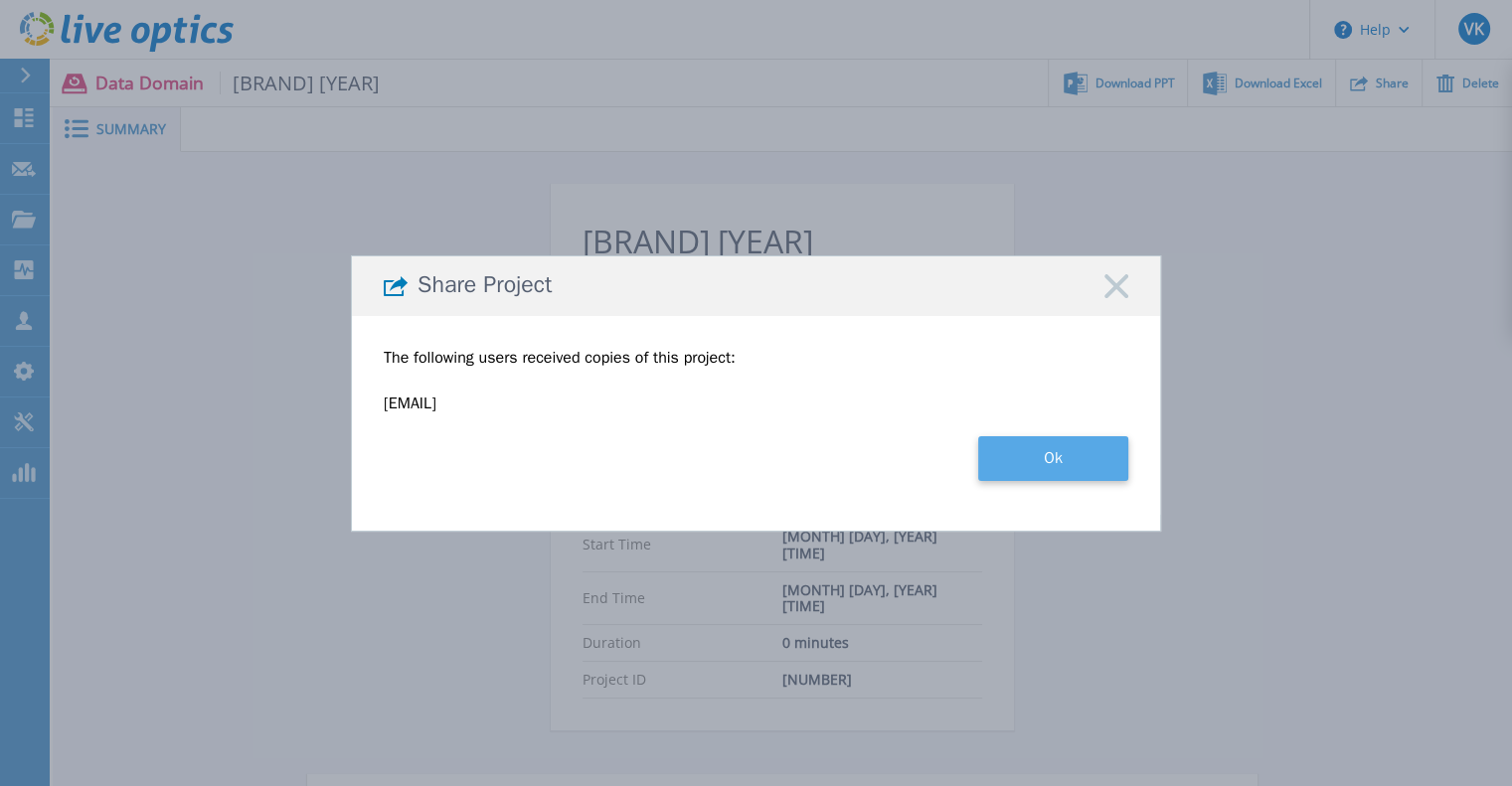click on "Ok" at bounding box center [1053, 458] 